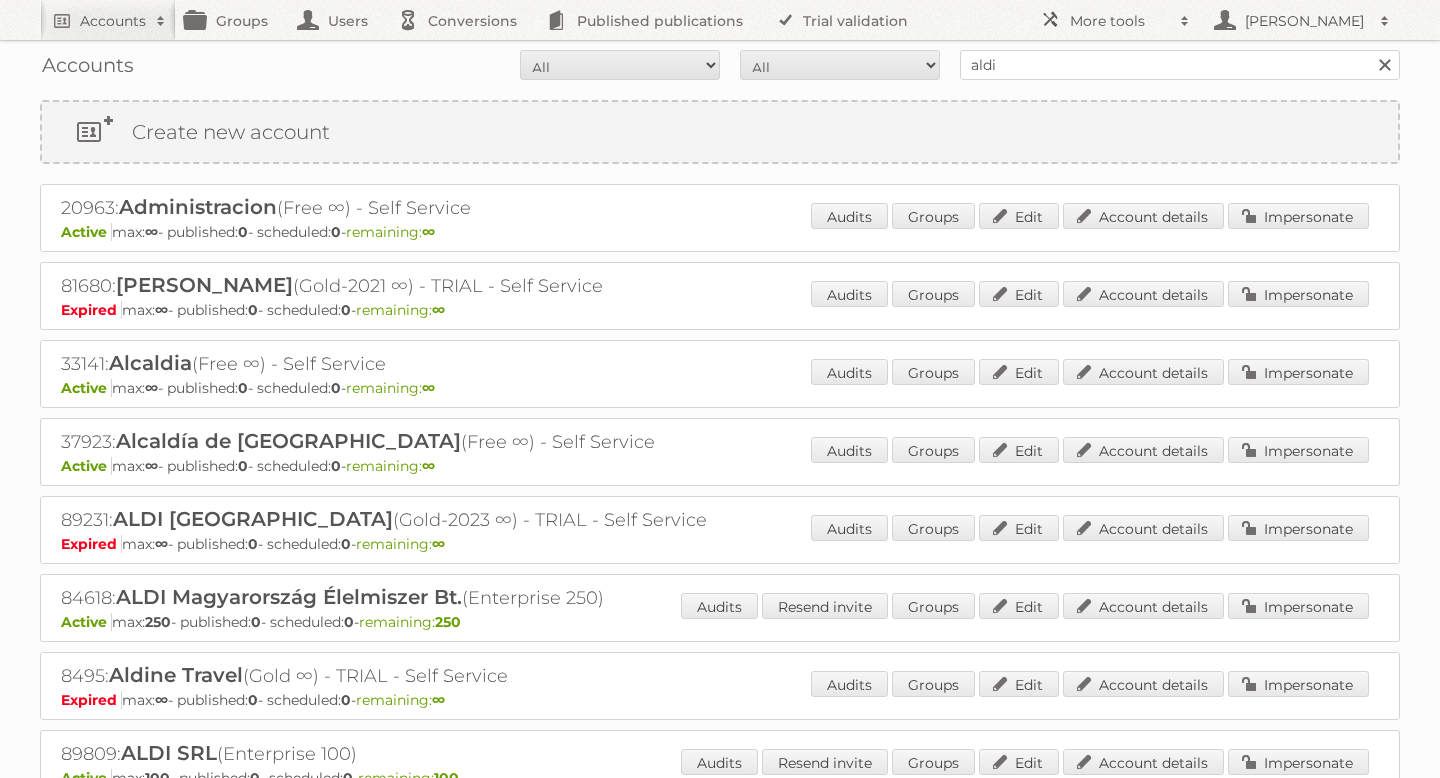 scroll, scrollTop: 0, scrollLeft: 0, axis: both 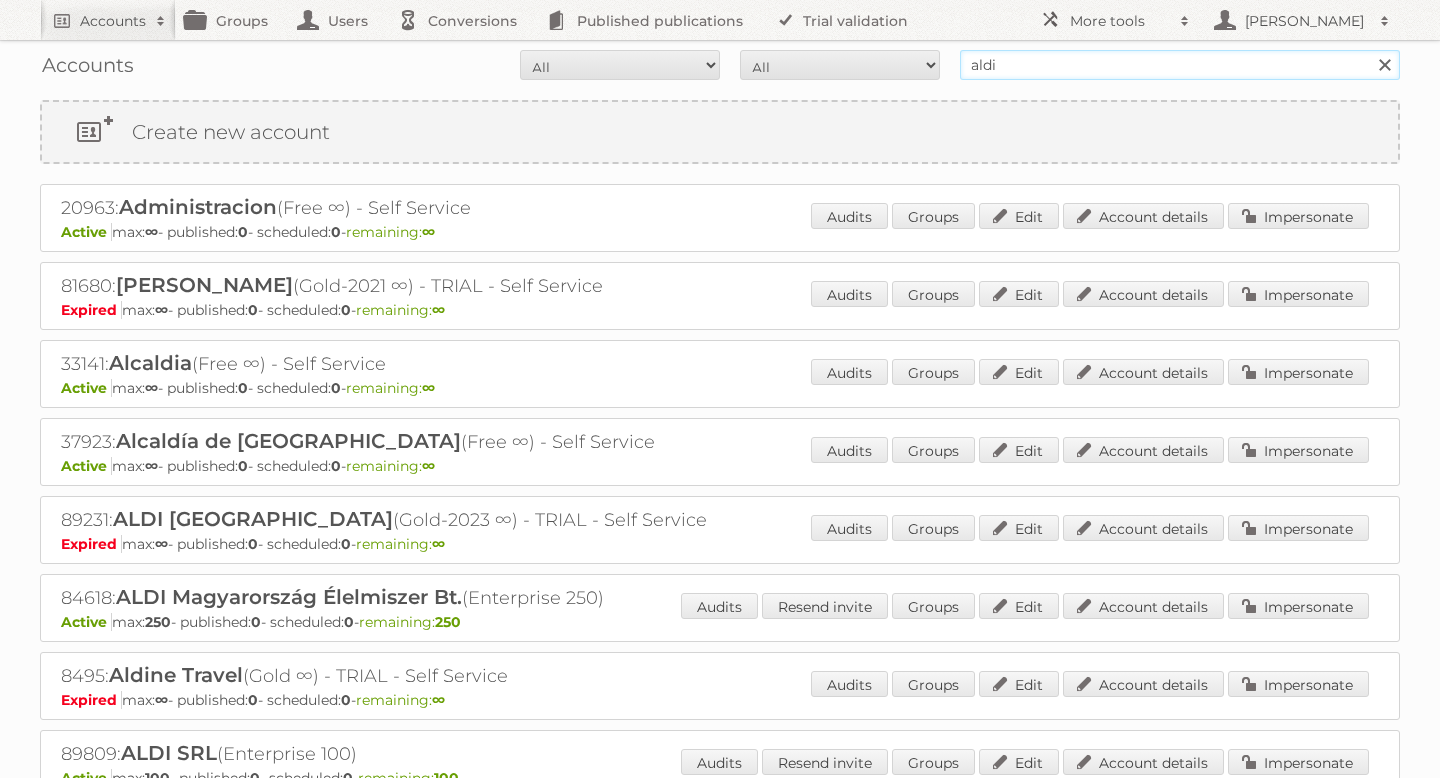 click on "aldi" at bounding box center [1180, 65] 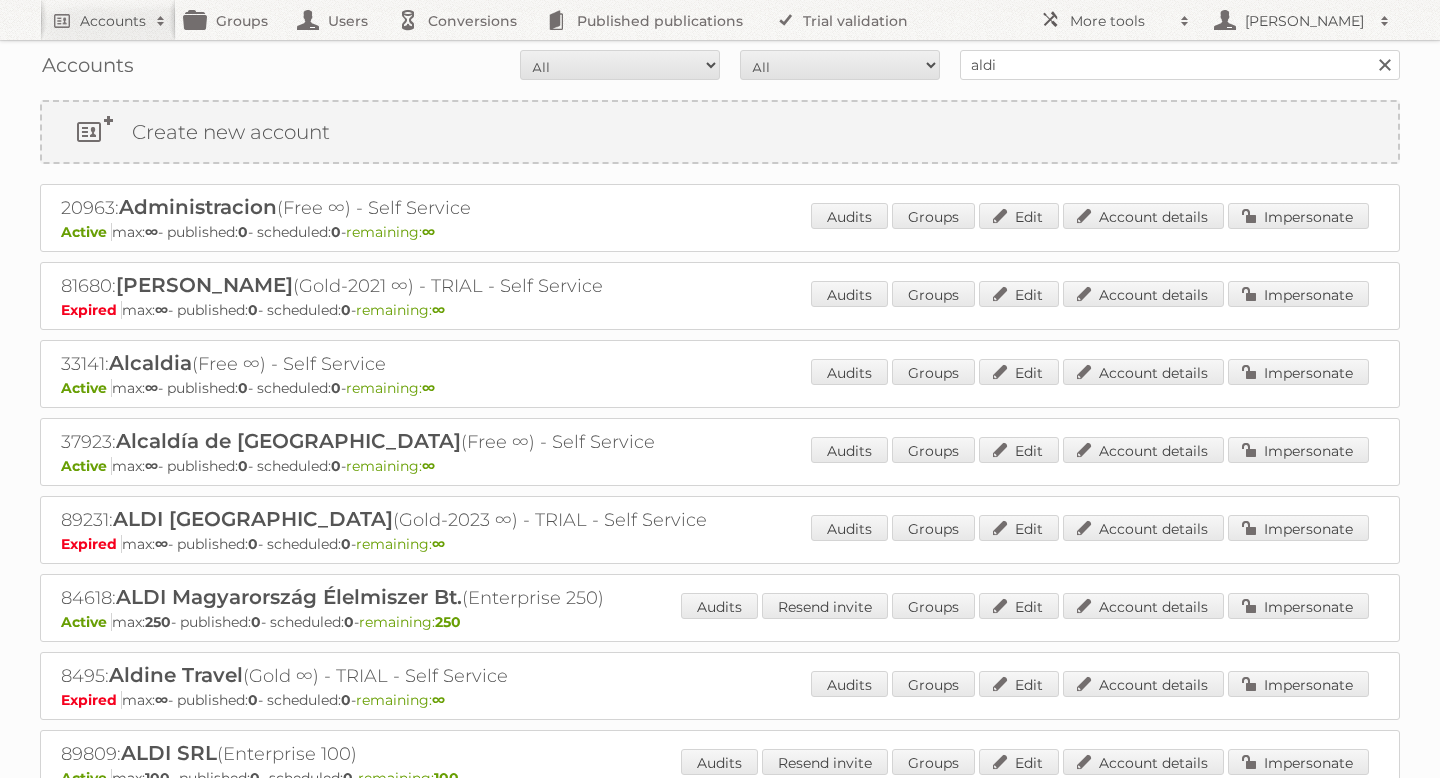 scroll, scrollTop: 0, scrollLeft: 0, axis: both 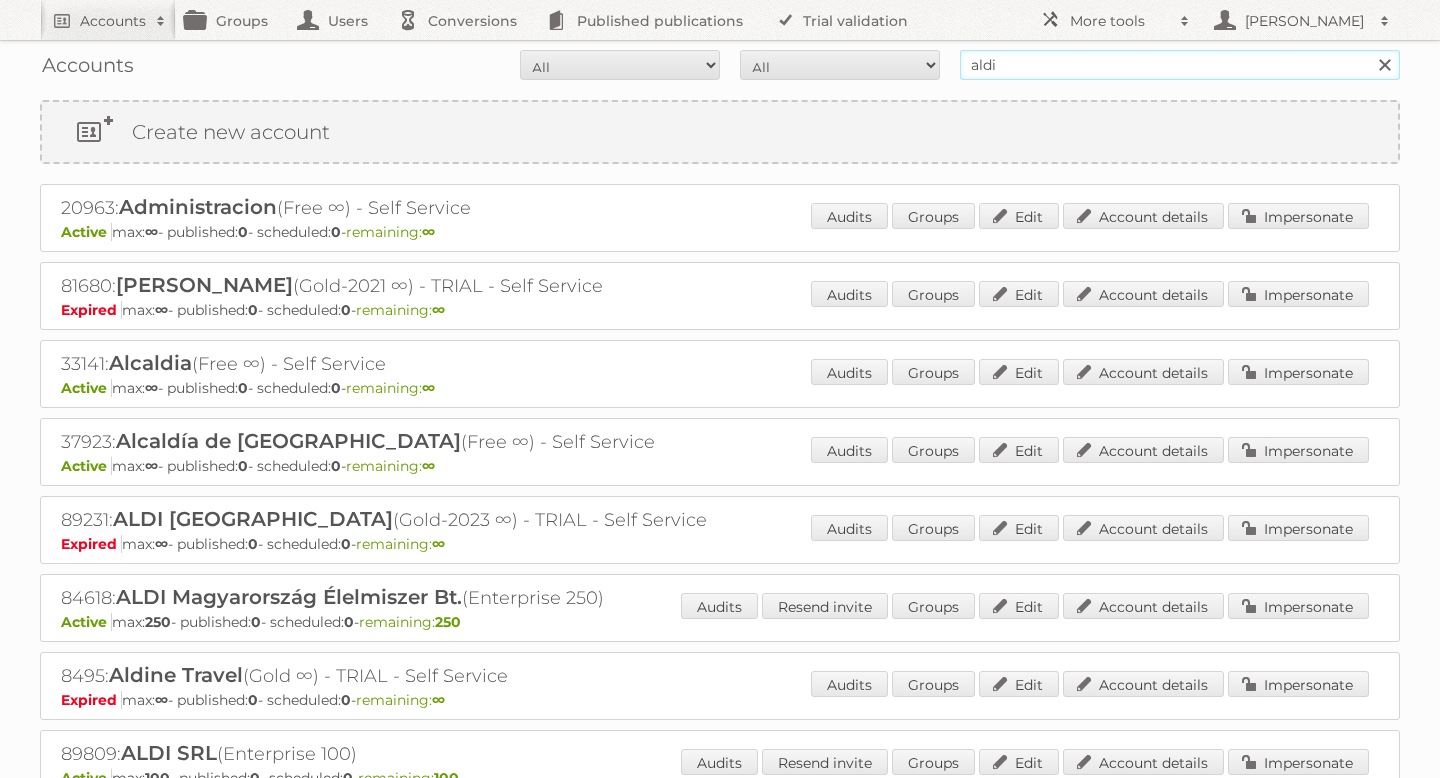 click on "aldi" at bounding box center [1180, 65] 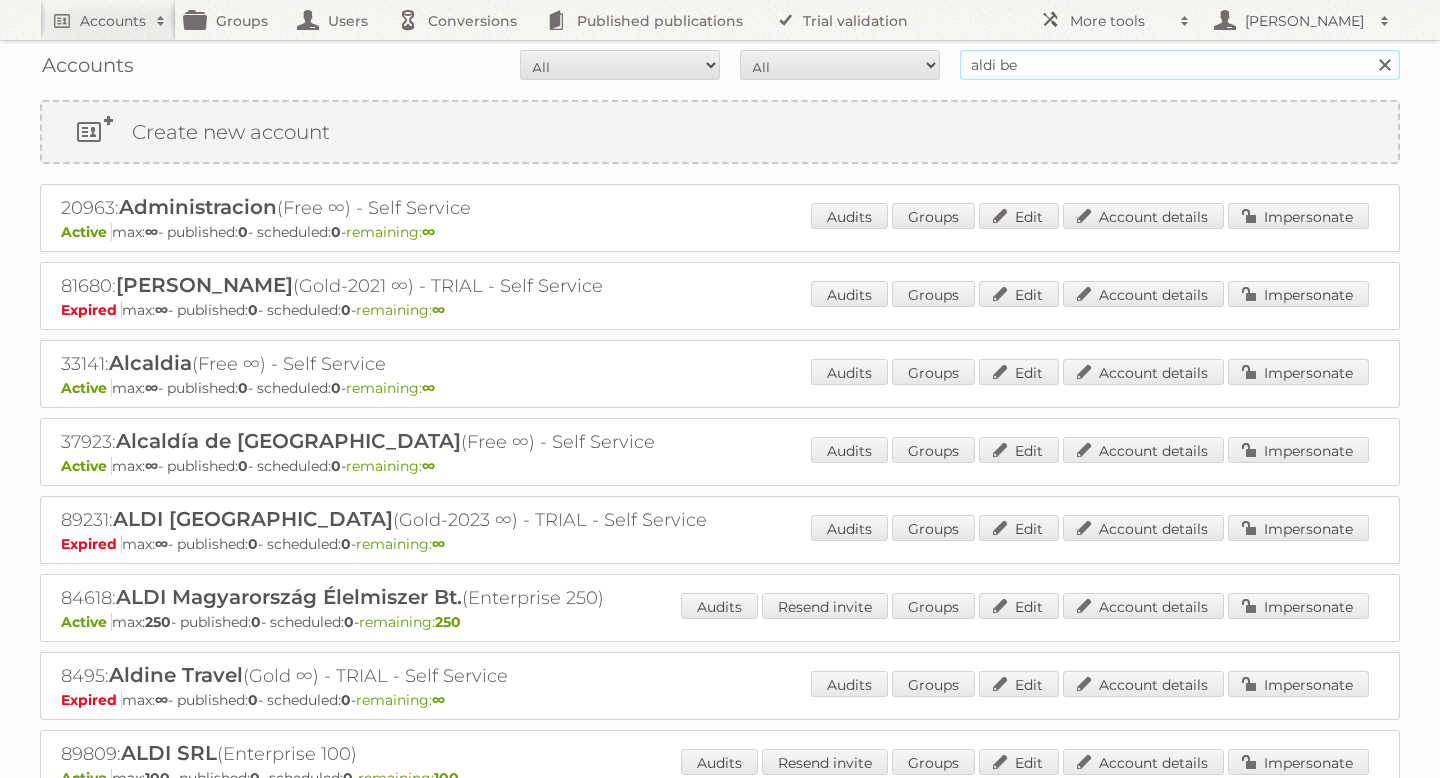 type on "aldi be" 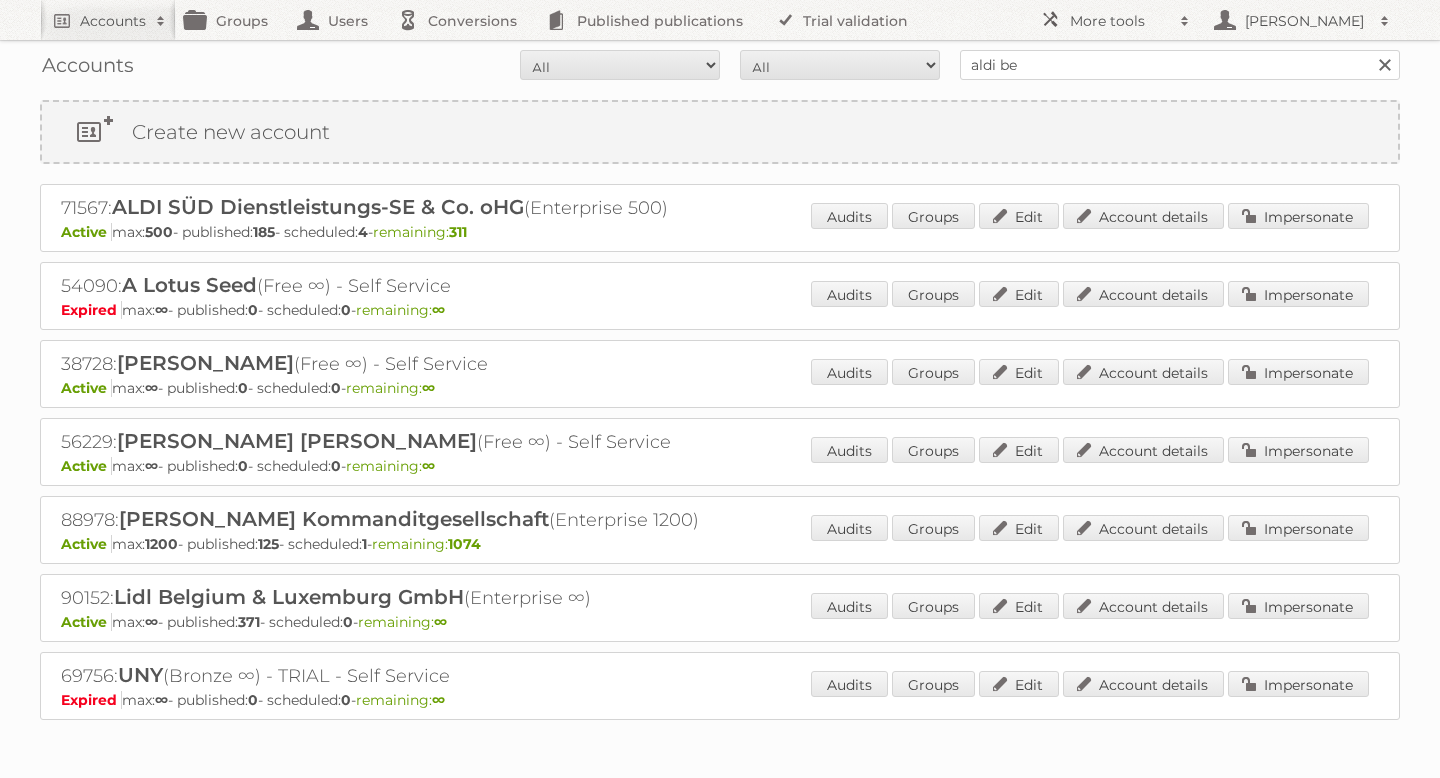 scroll, scrollTop: 0, scrollLeft: 0, axis: both 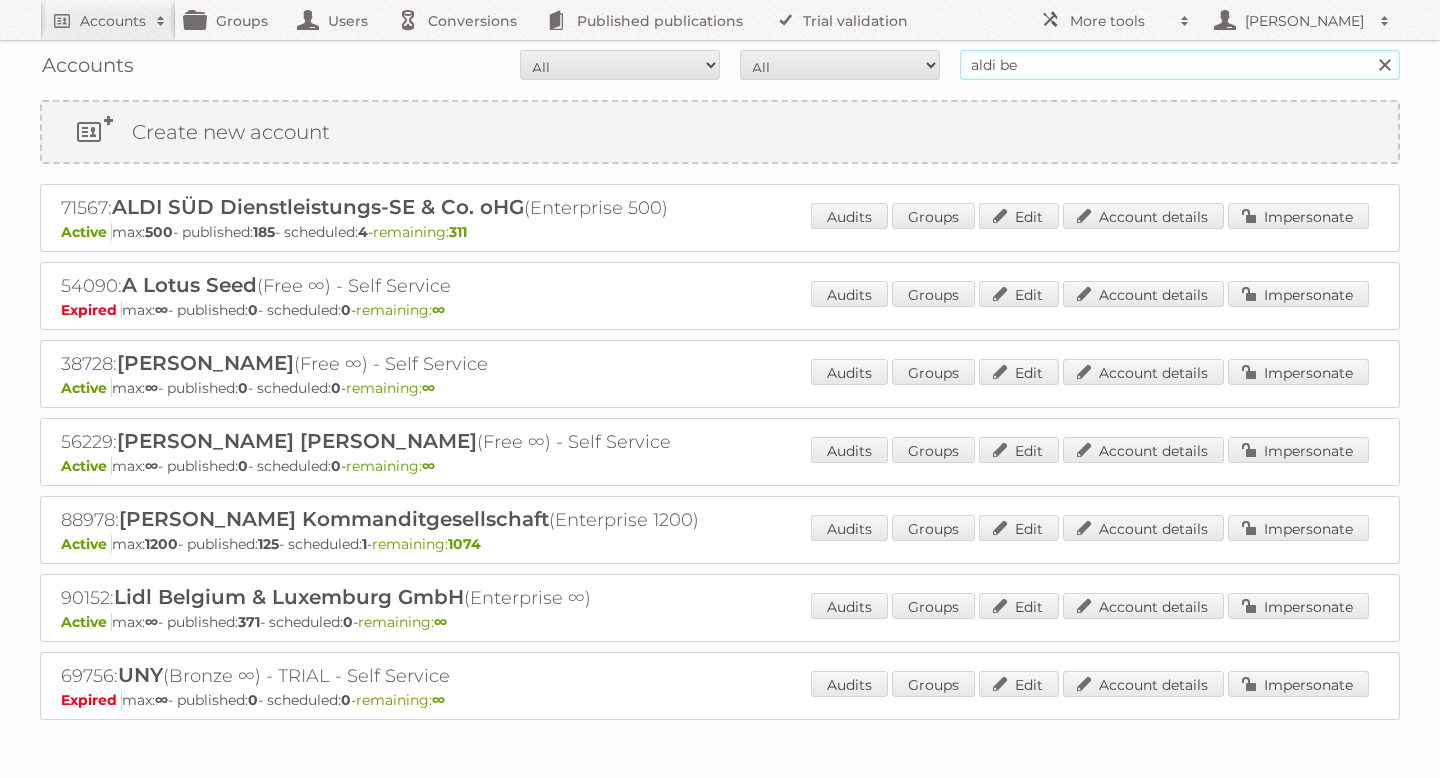 click on "aldi be" at bounding box center (1180, 65) 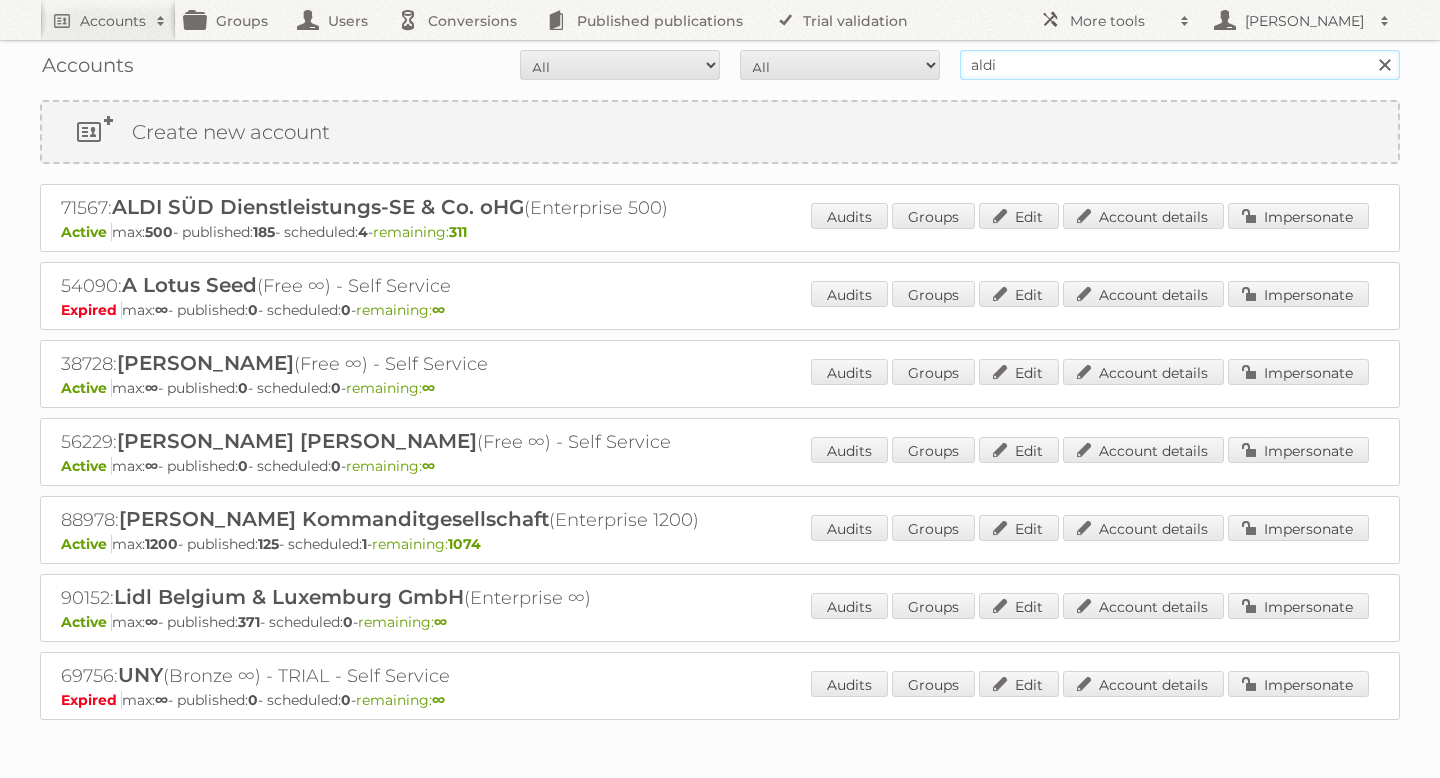 type on "aldi" 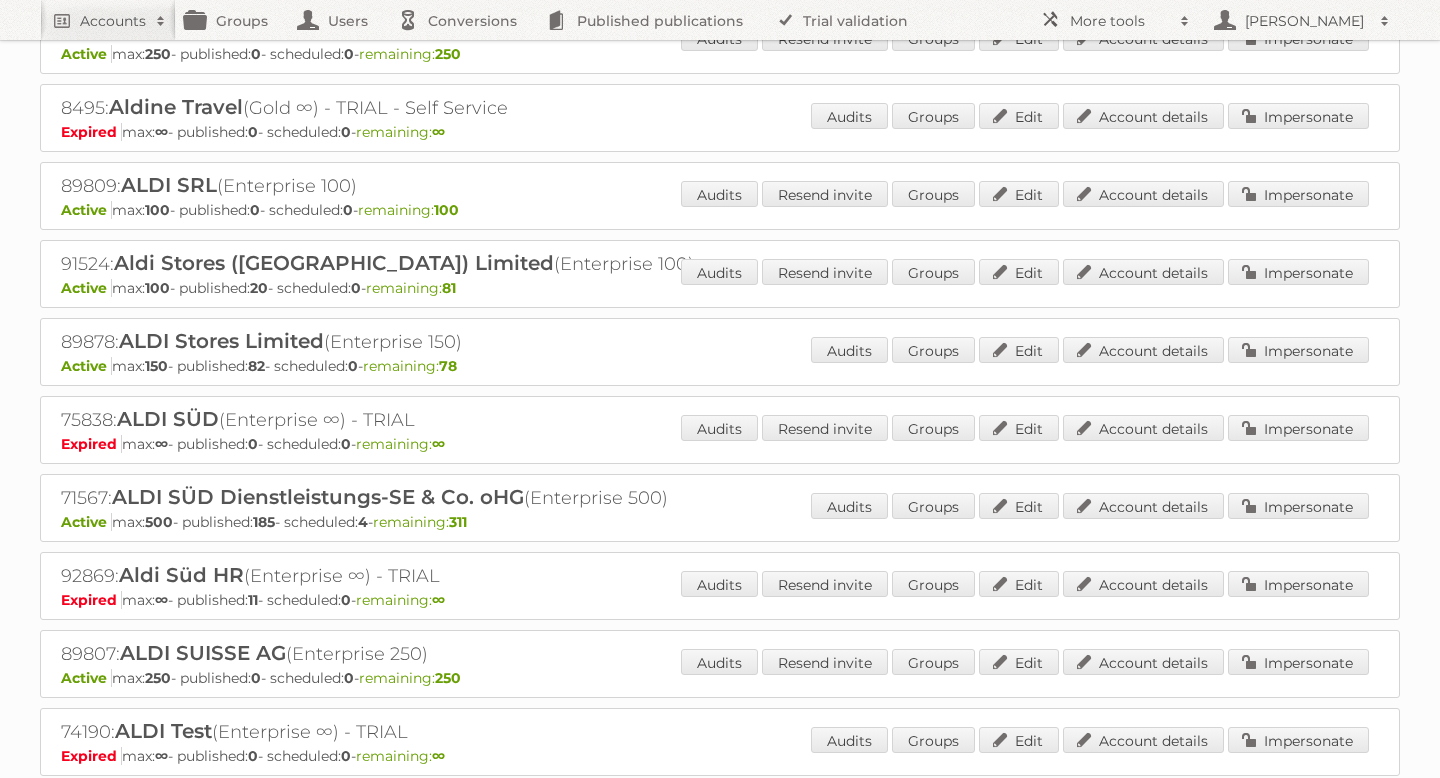 scroll, scrollTop: 587, scrollLeft: 0, axis: vertical 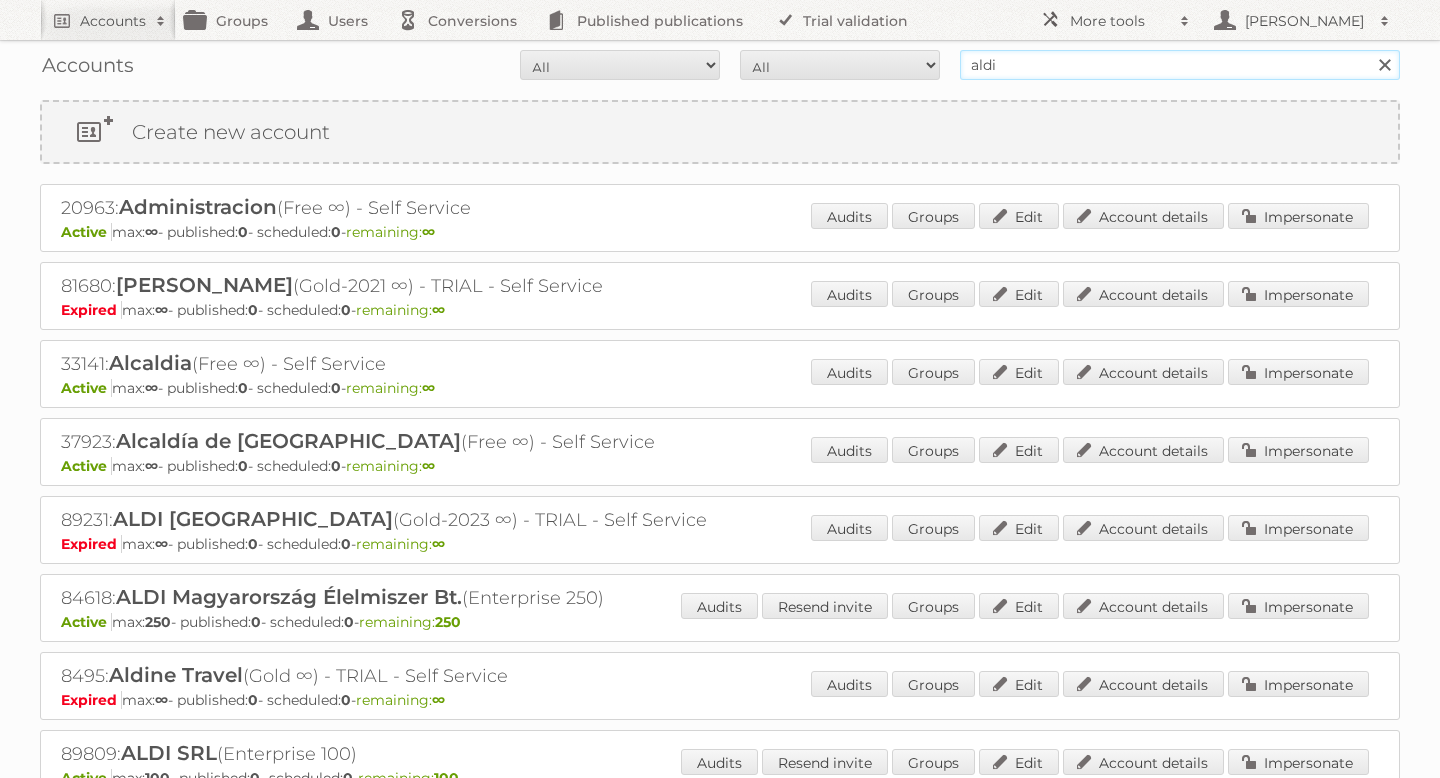 click on "aldi" at bounding box center (1180, 65) 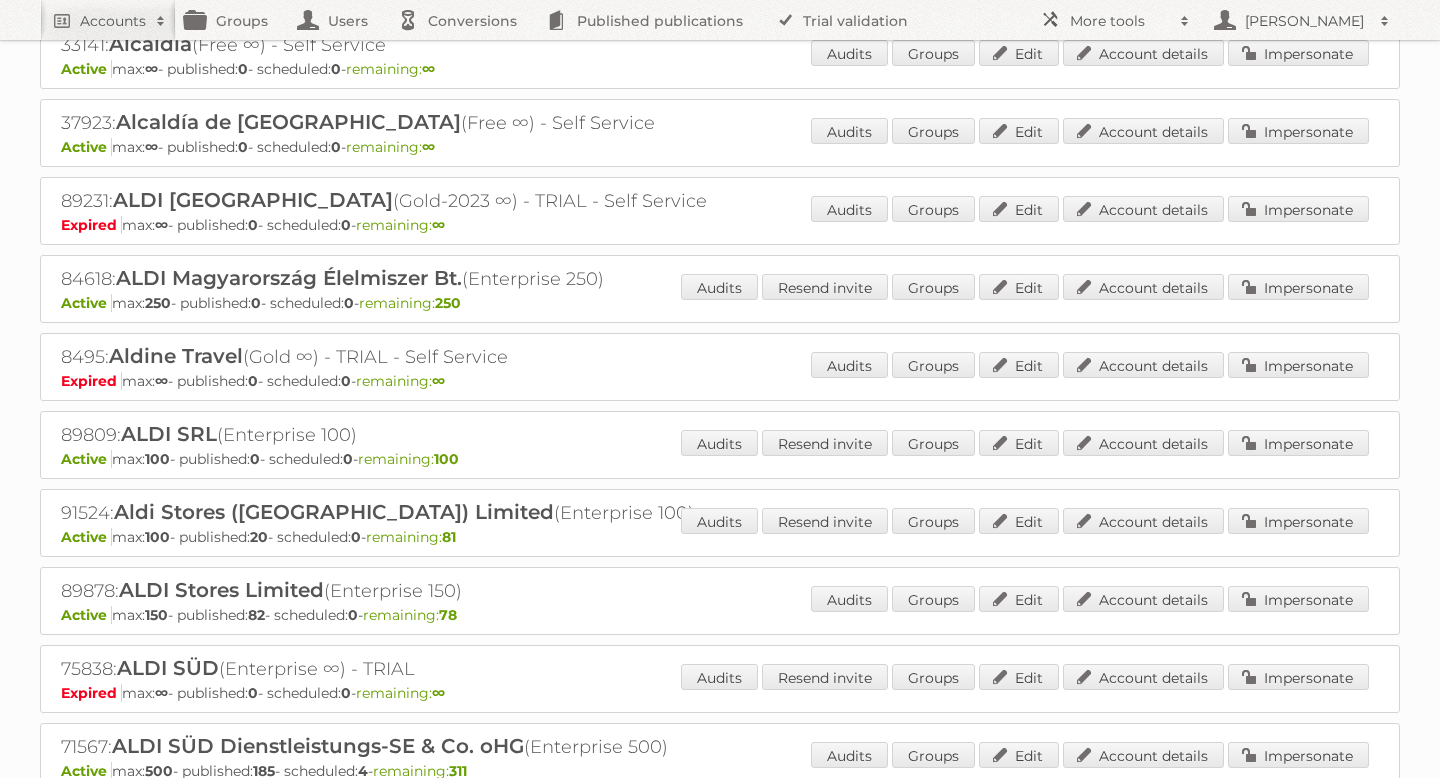 scroll, scrollTop: 318, scrollLeft: 0, axis: vertical 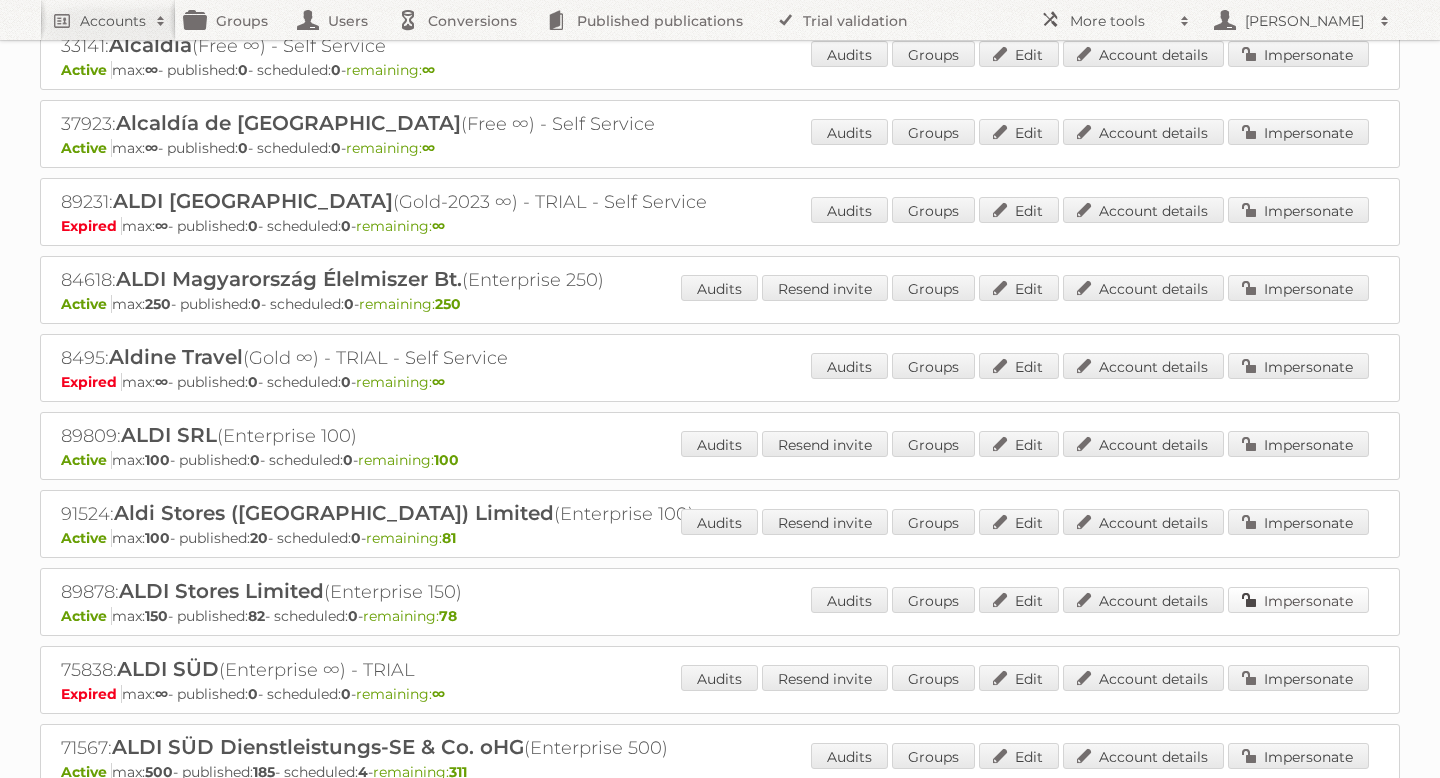 click on "Impersonate" at bounding box center (1298, 600) 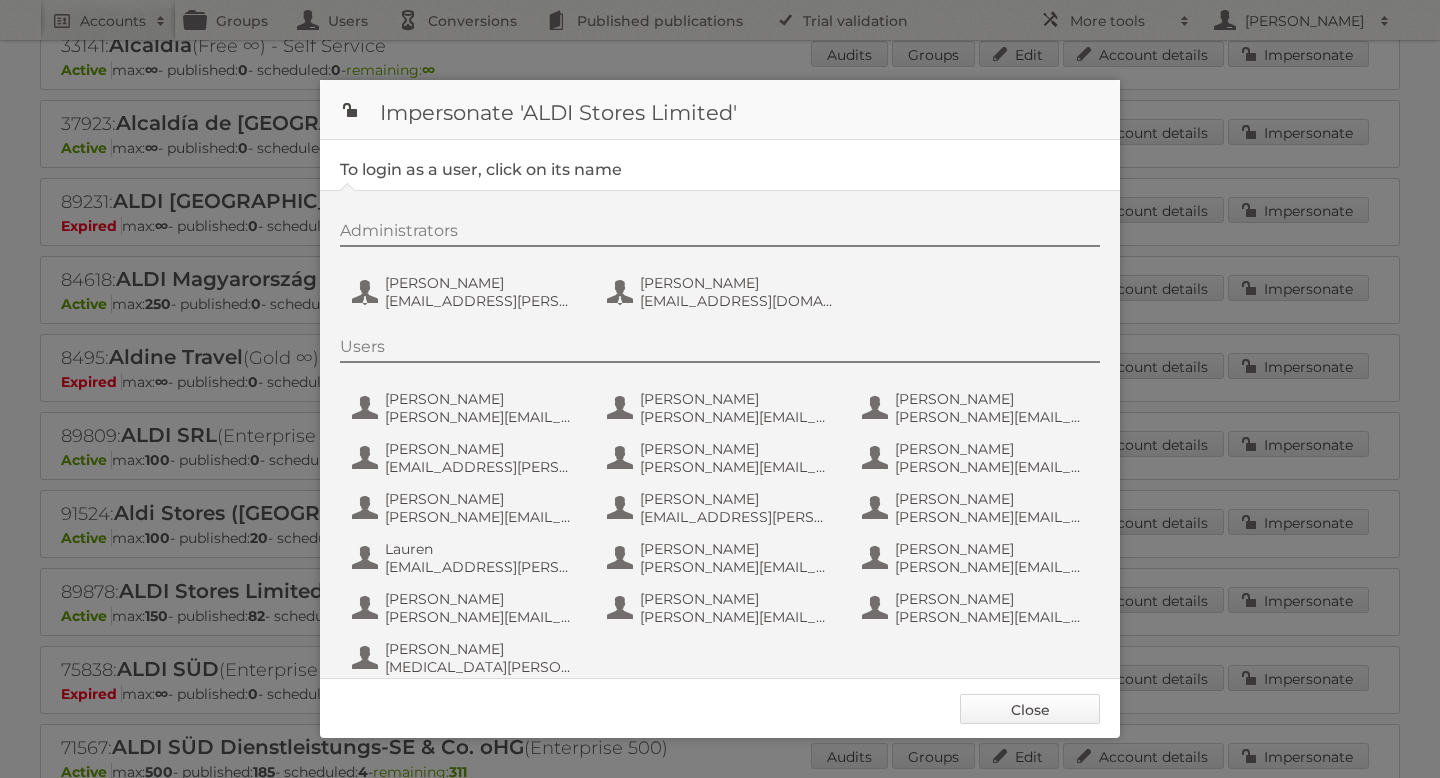click on "Close" at bounding box center (1030, 709) 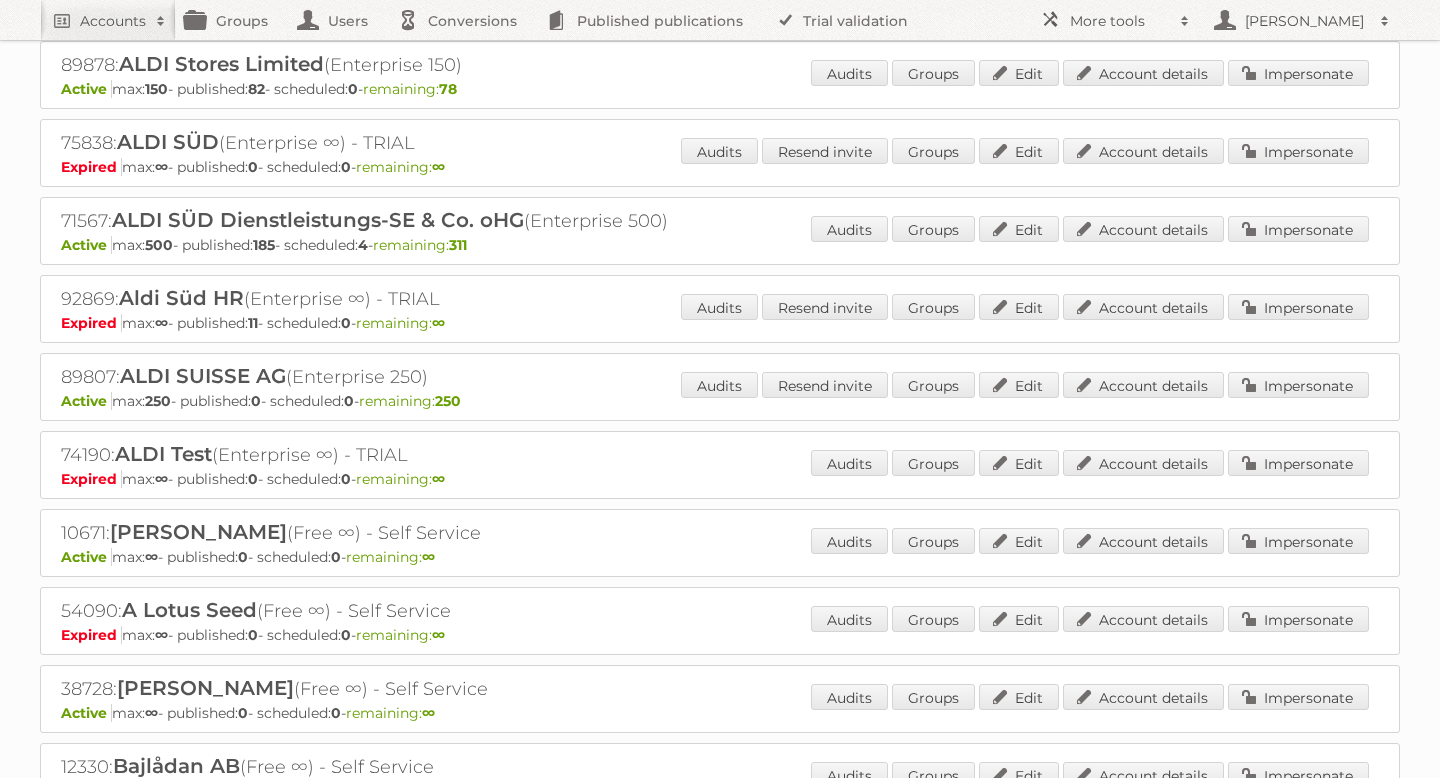 scroll, scrollTop: 0, scrollLeft: 0, axis: both 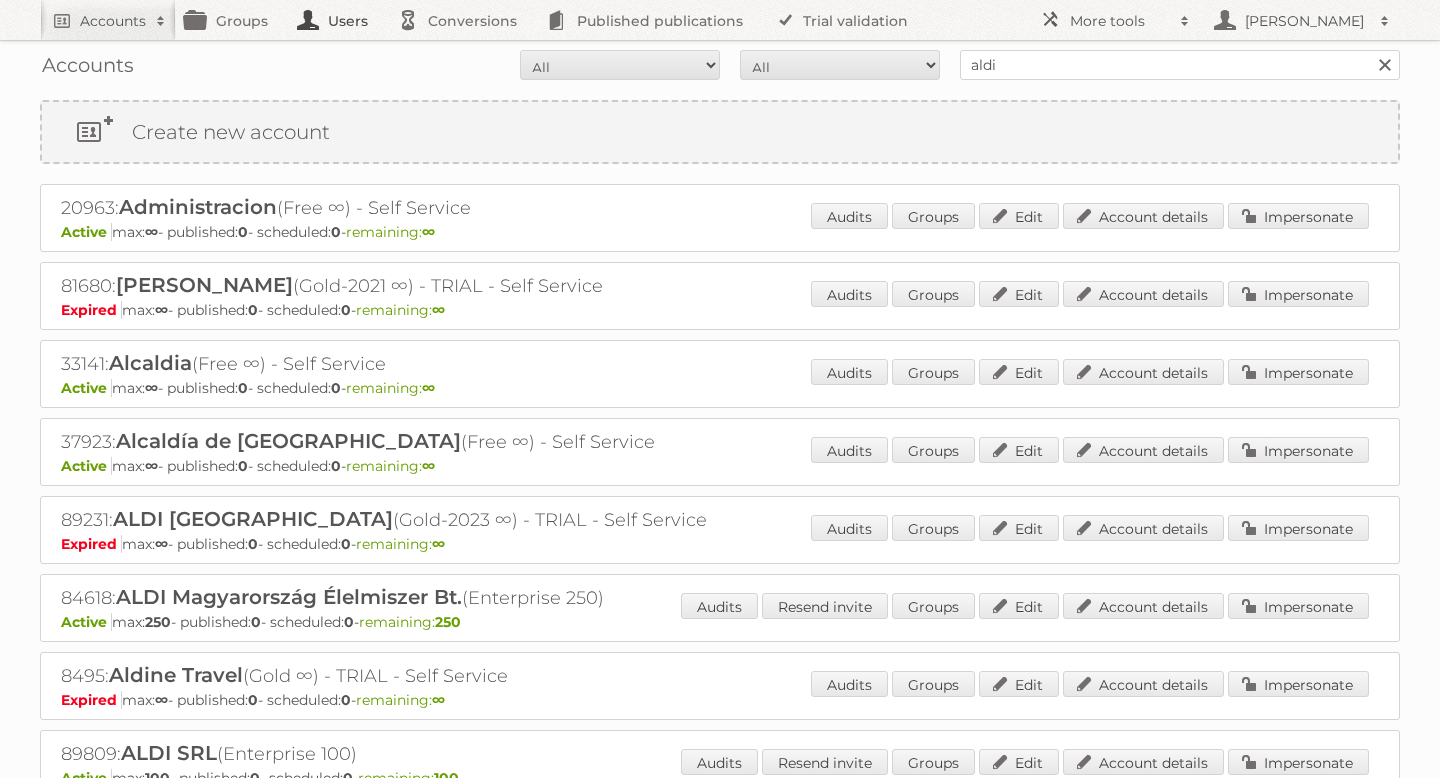 click on "Users" at bounding box center (338, 20) 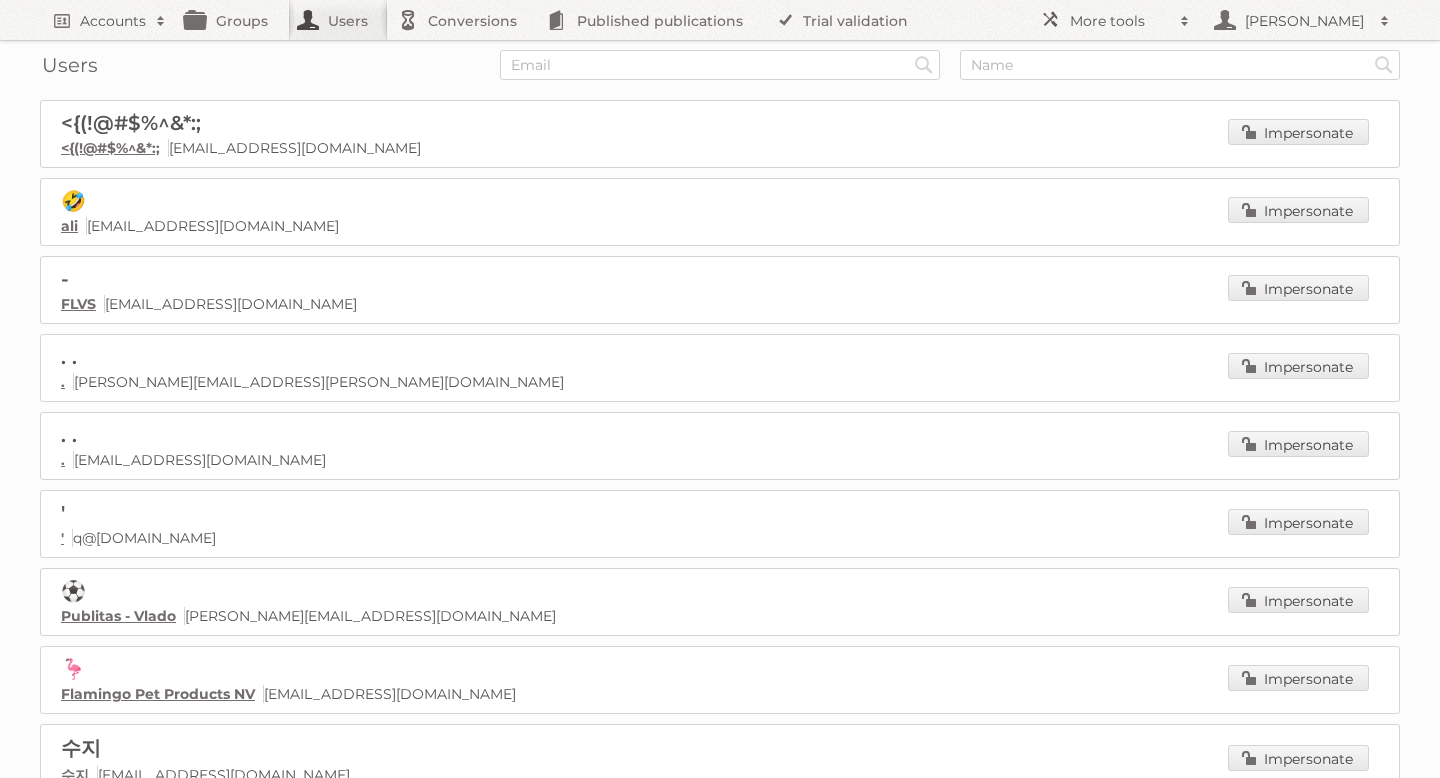 scroll, scrollTop: 0, scrollLeft: 0, axis: both 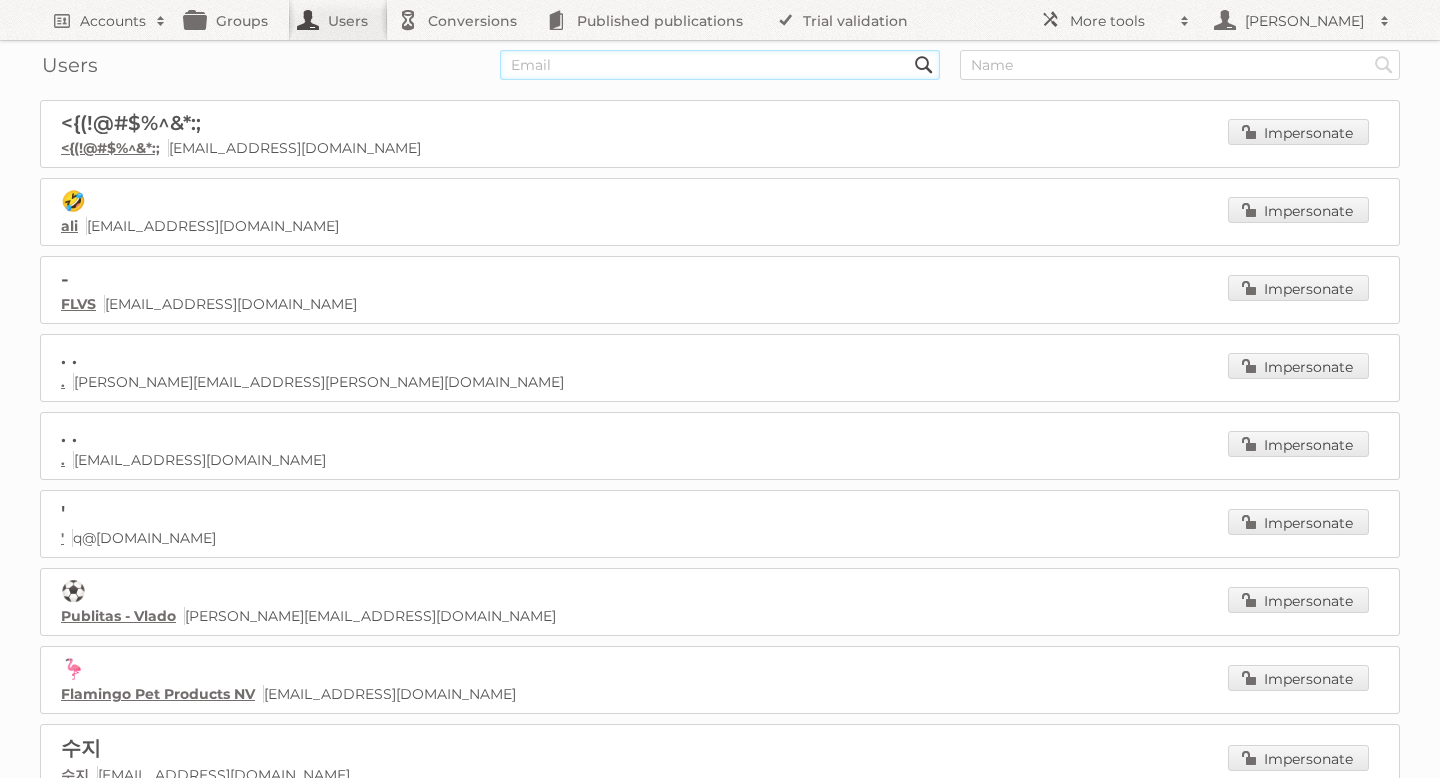 click at bounding box center [720, 65] 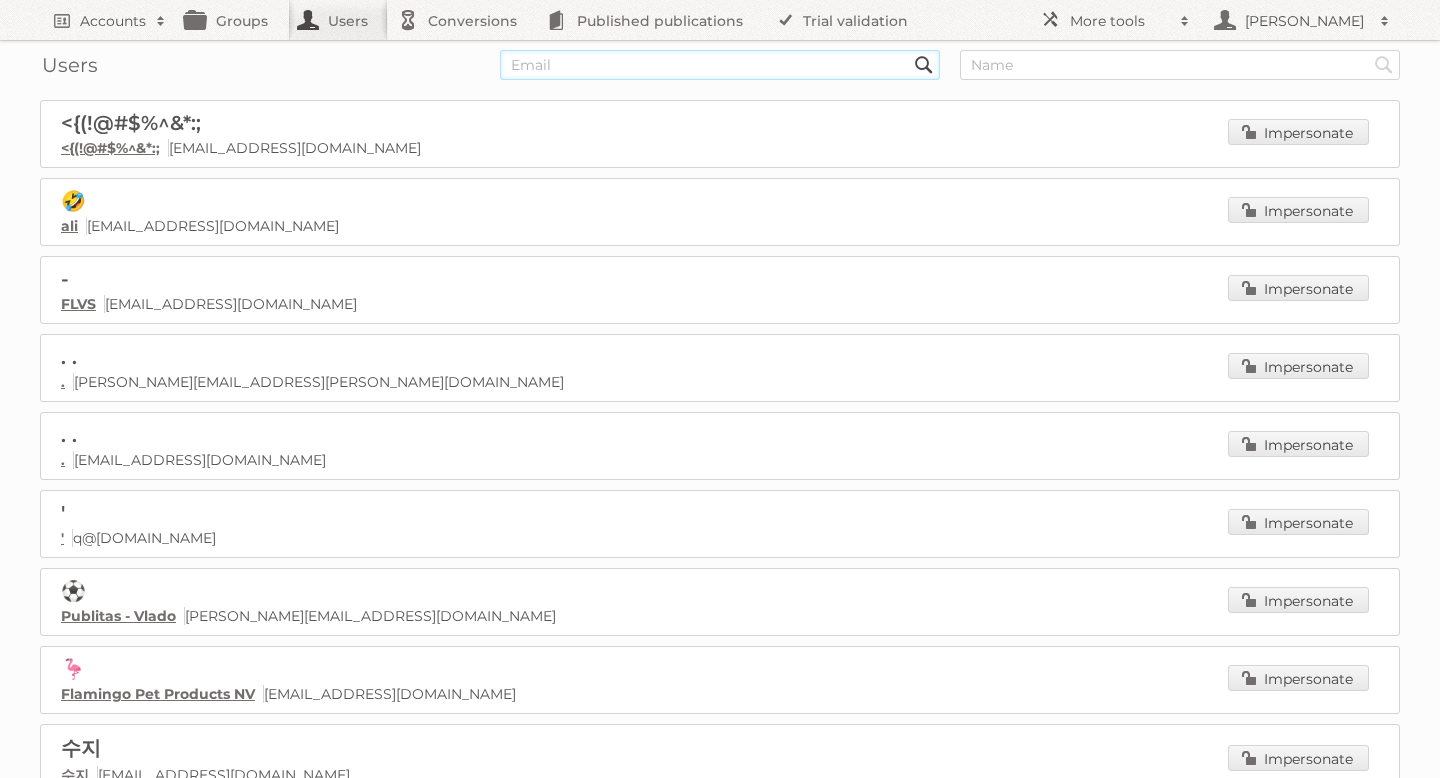 paste on "tessa.de-wolf@aldi.be" 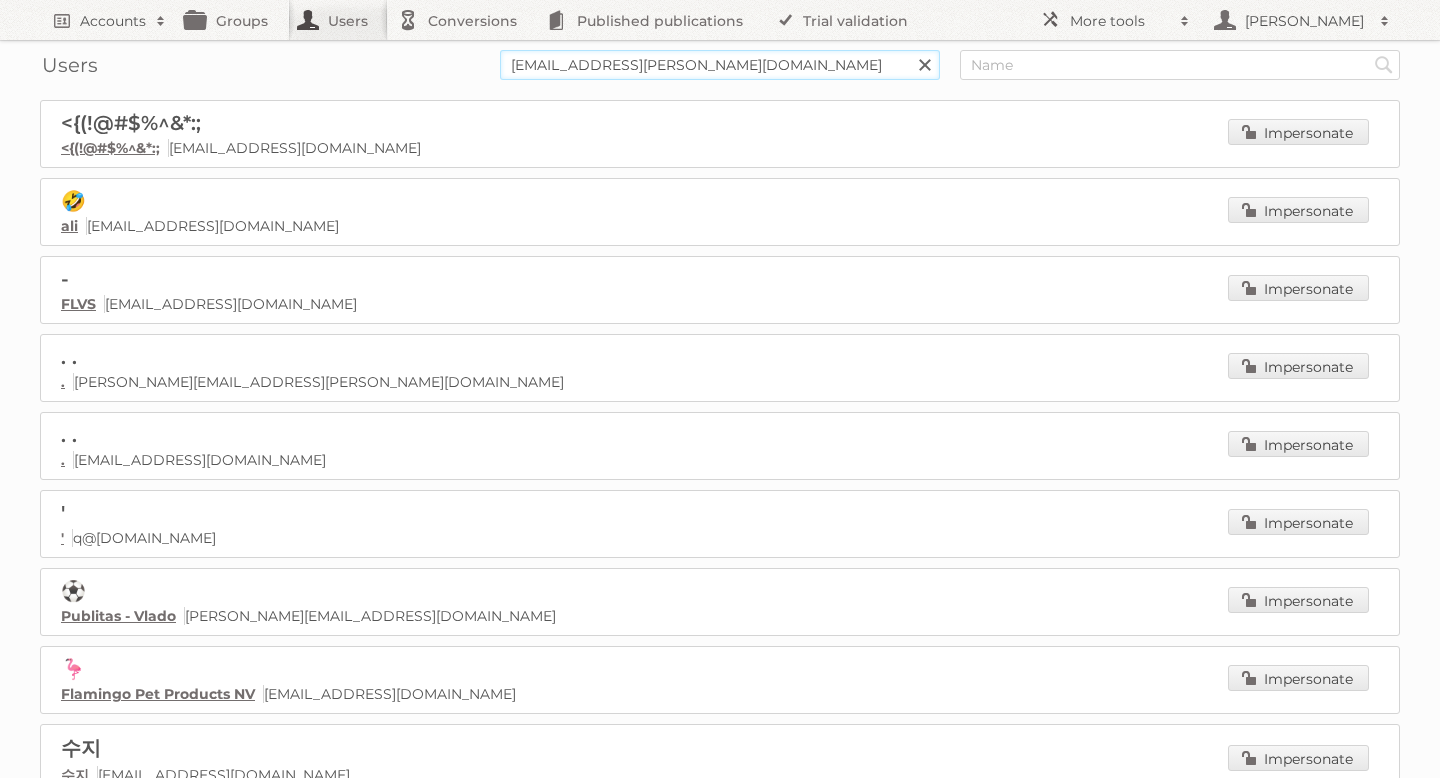 type on "tessa.de-wolf@aldi.be" 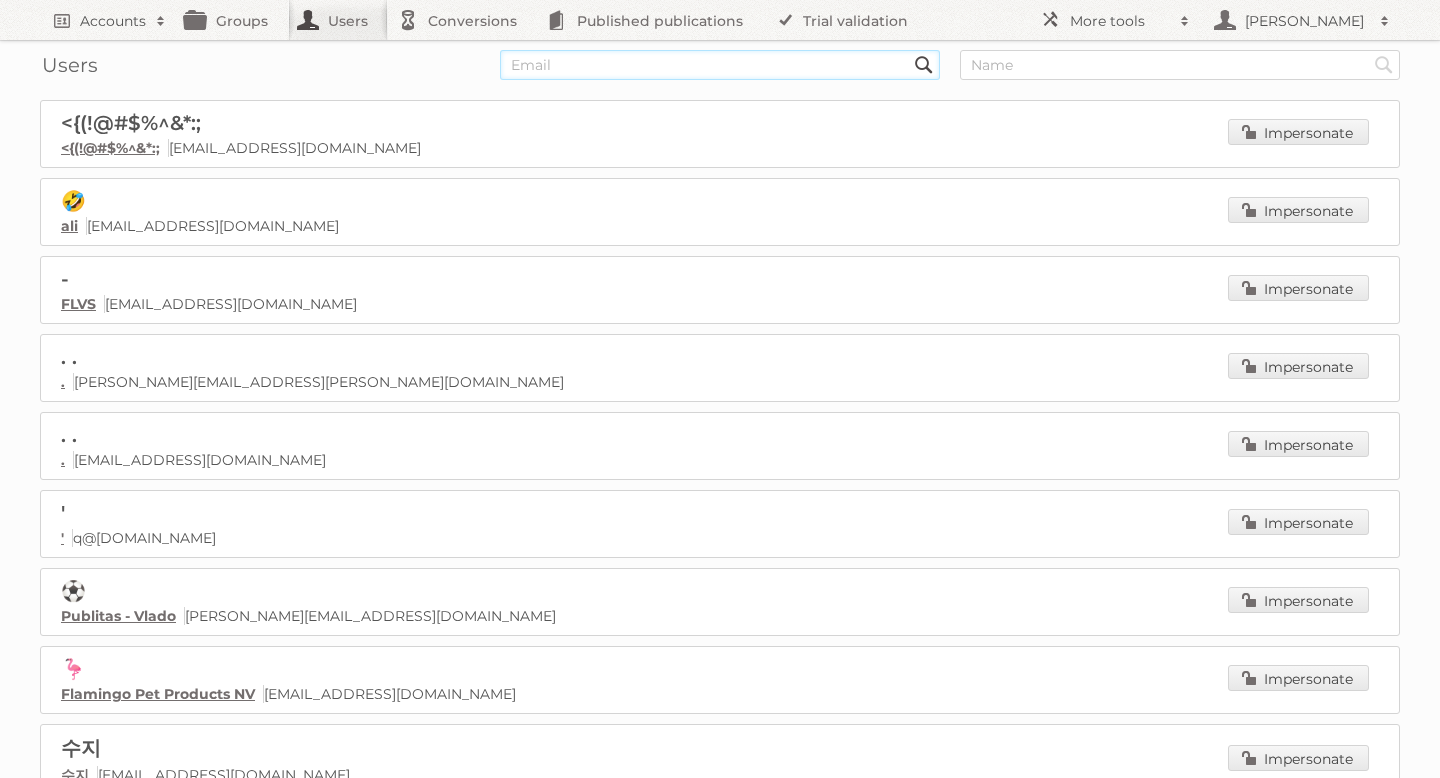 type 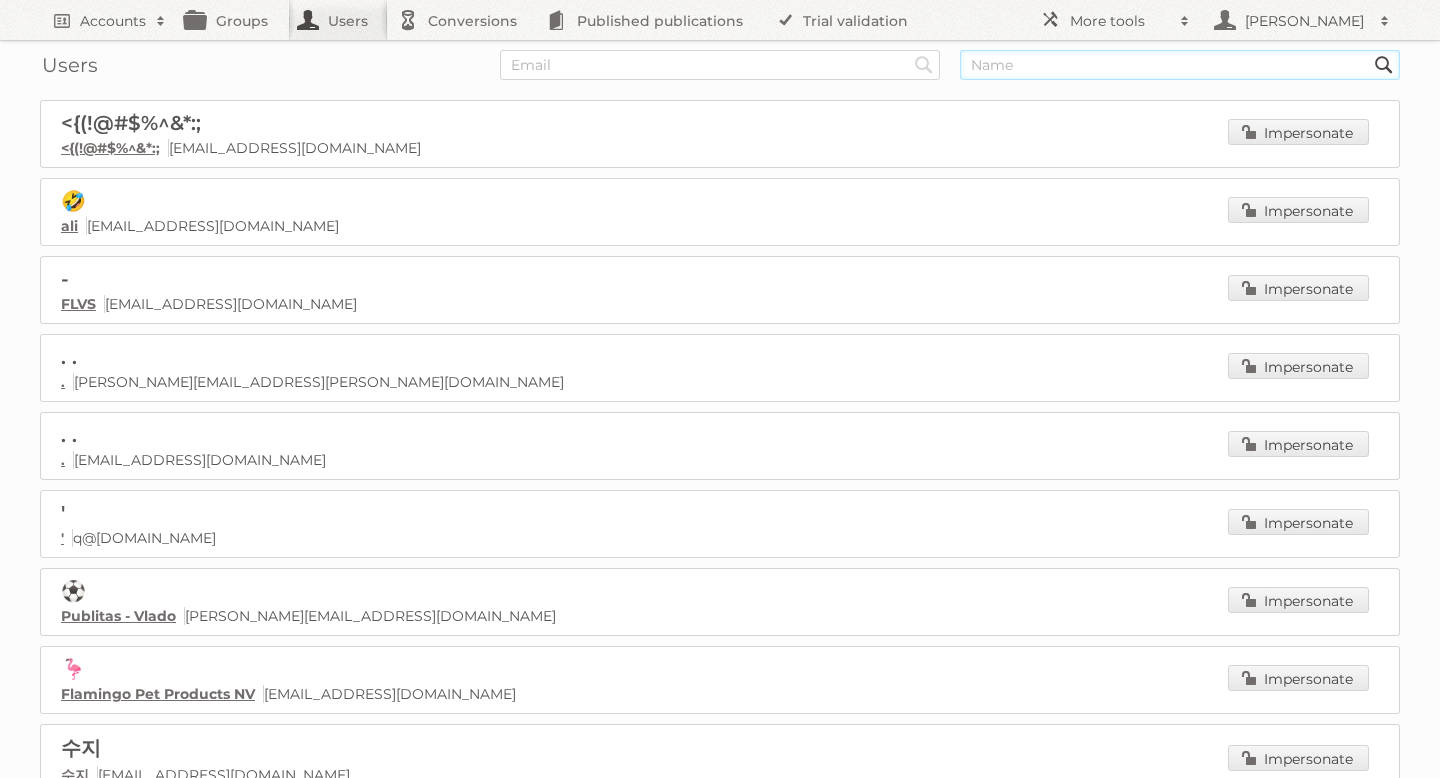 click at bounding box center (1180, 65) 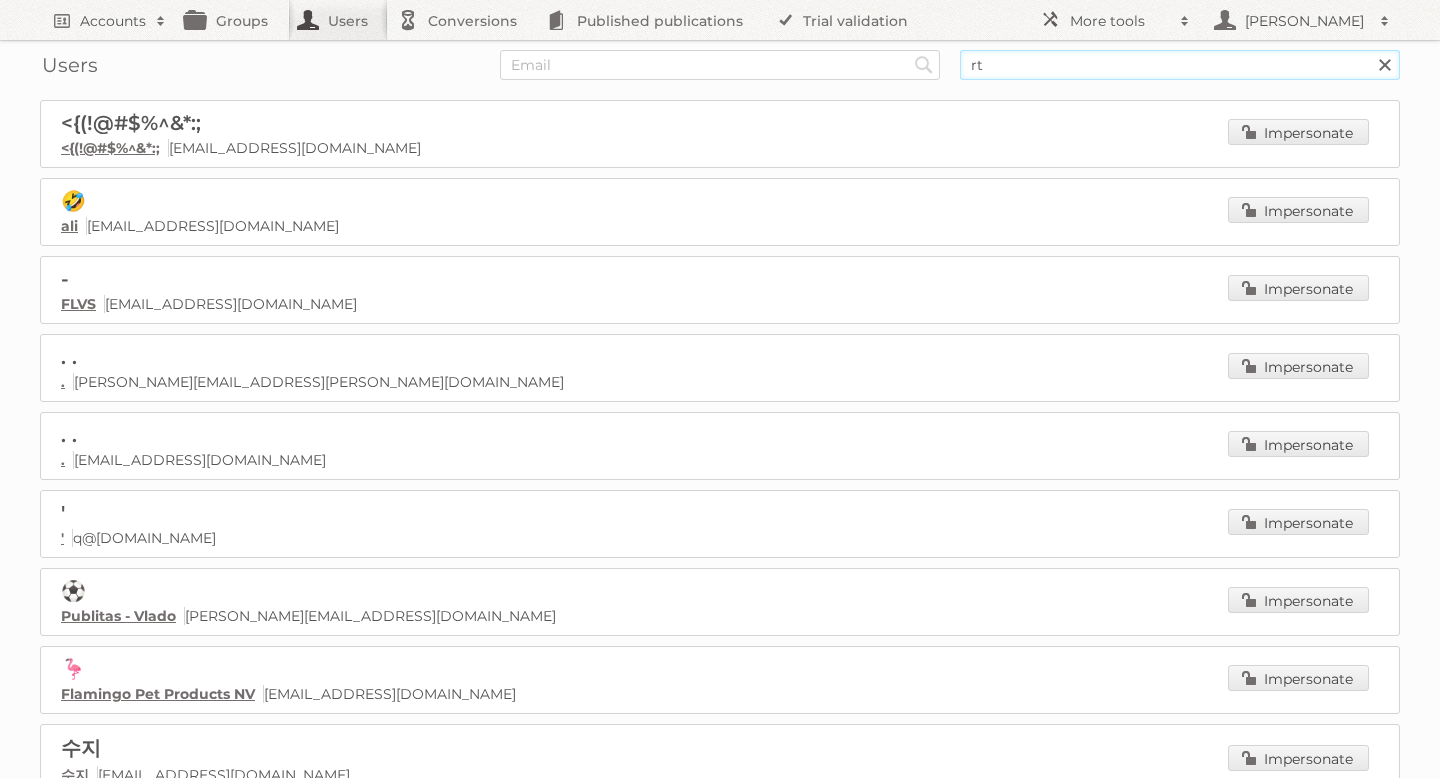 type on "r" 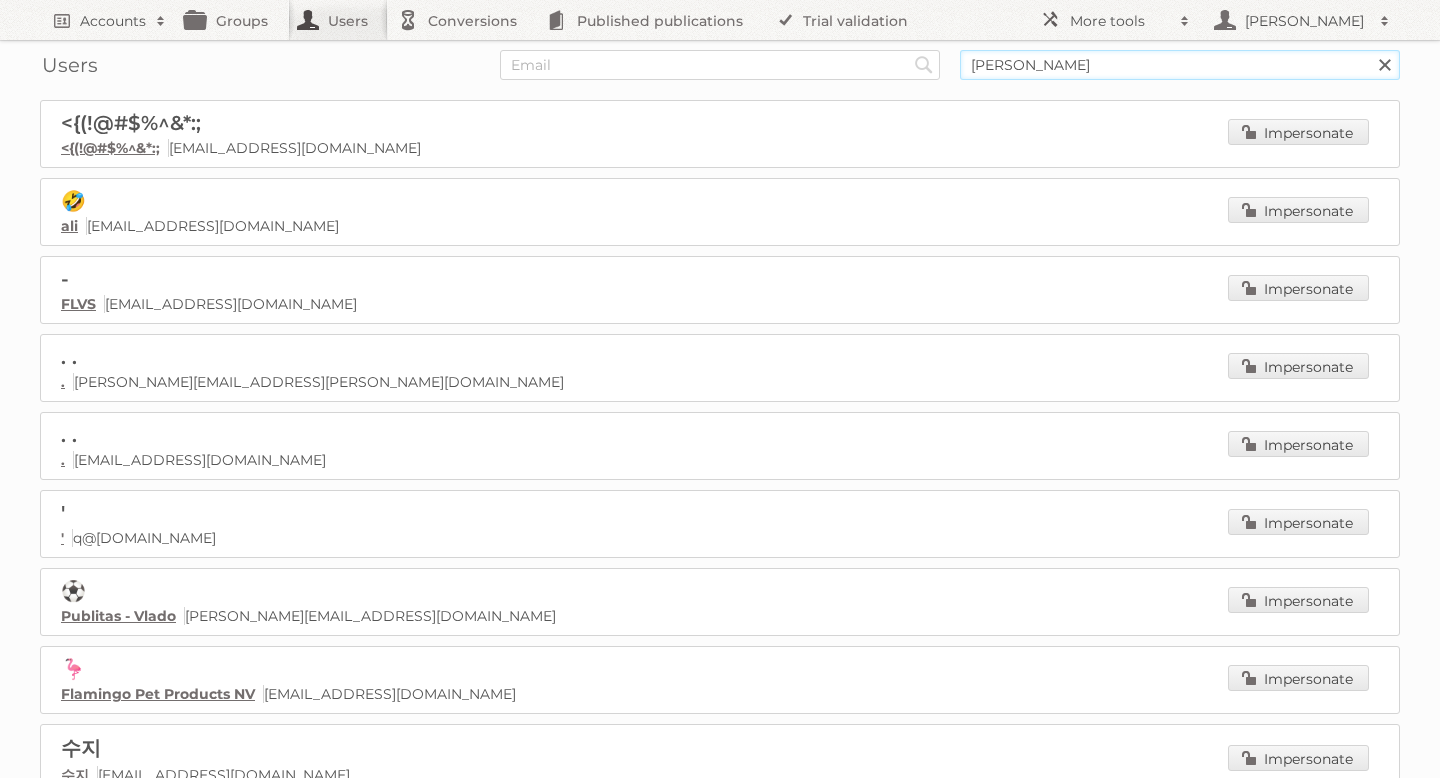 type on "tessa de wolf" 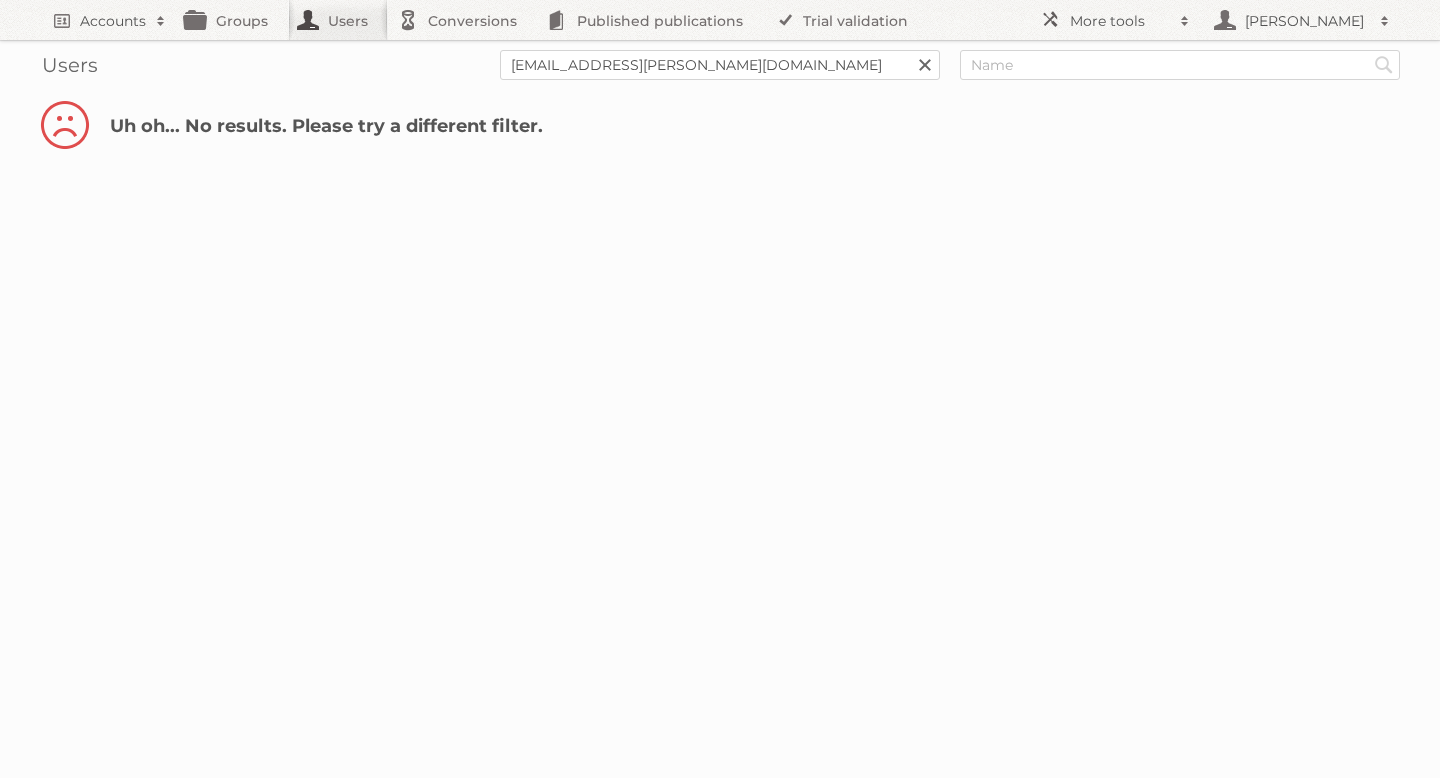 scroll, scrollTop: 0, scrollLeft: 0, axis: both 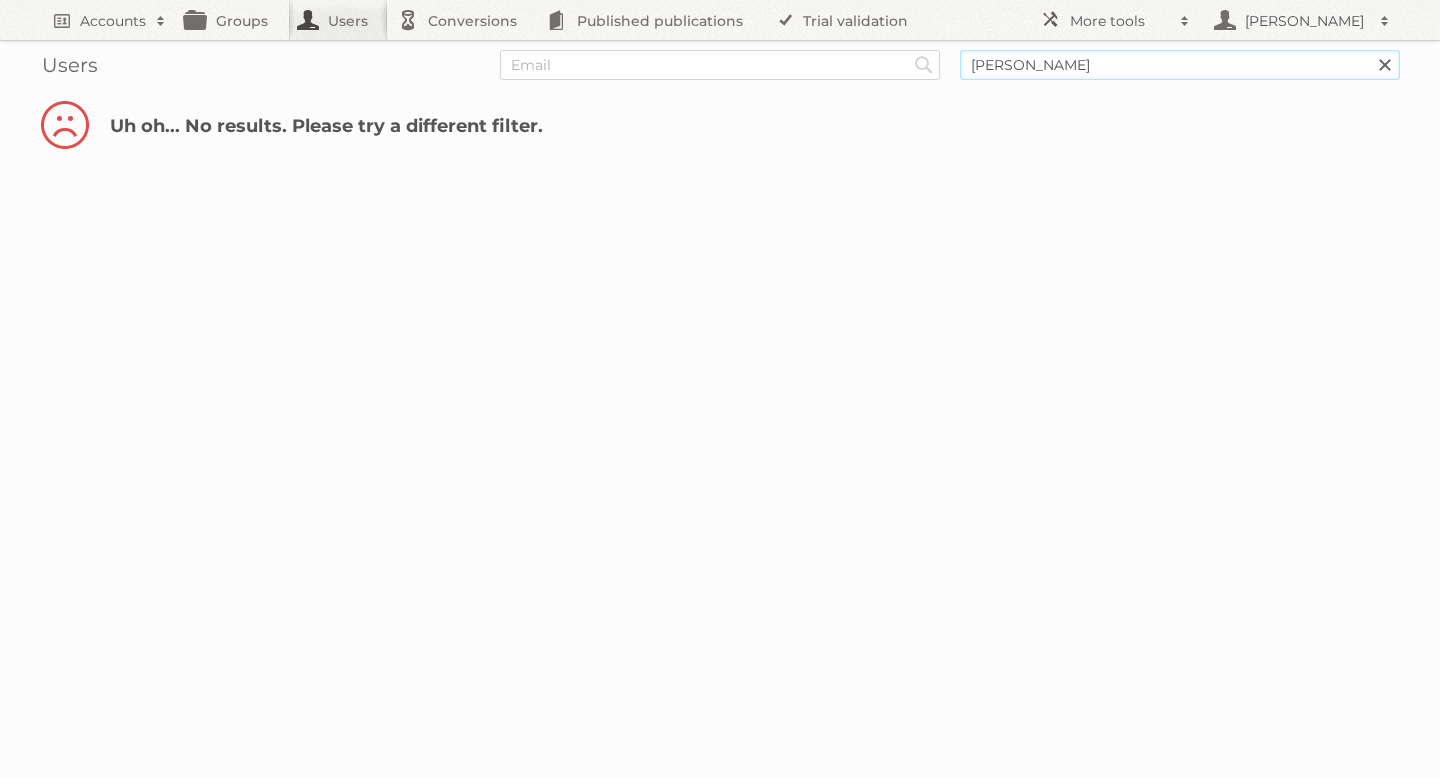 click on "[PERSON_NAME]" at bounding box center [1180, 65] 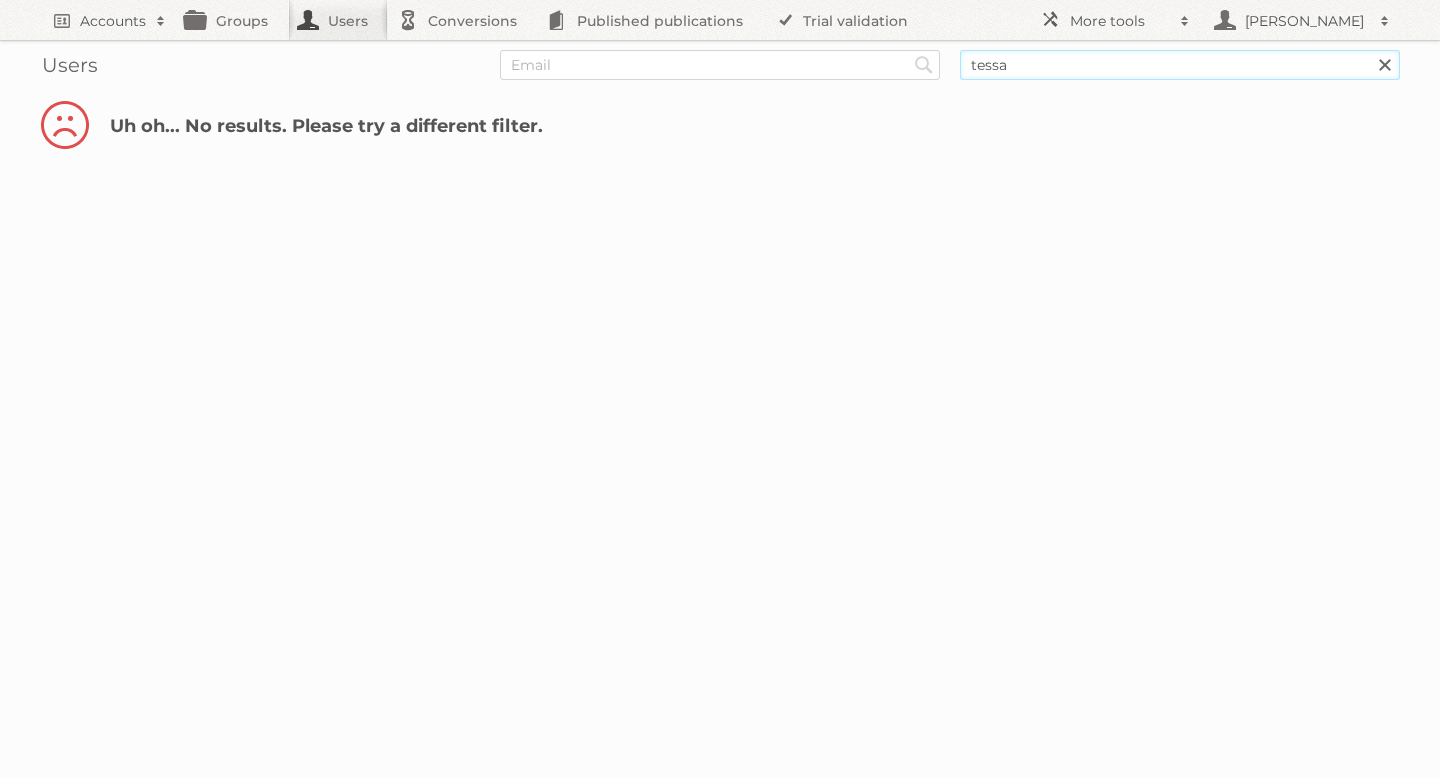 type on "tessa" 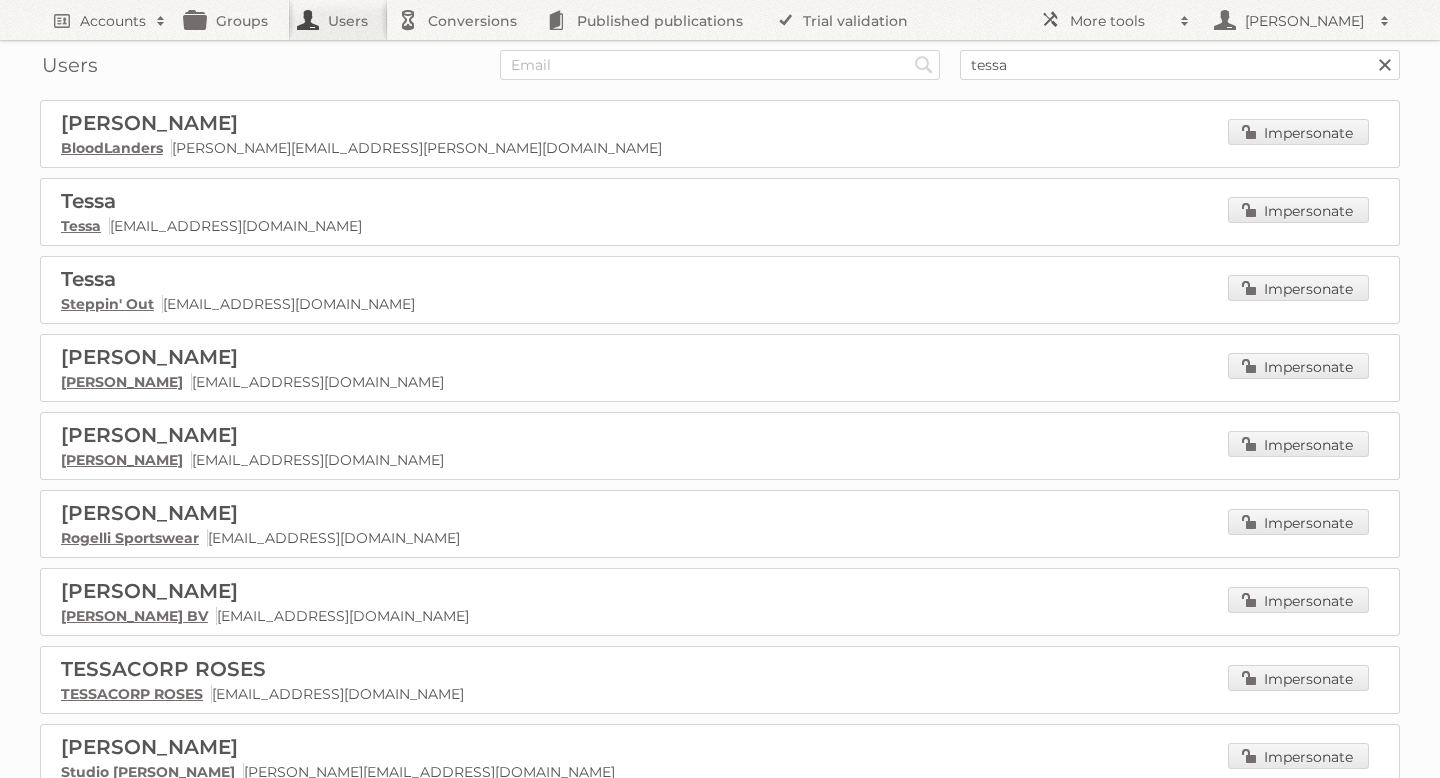 scroll, scrollTop: 0, scrollLeft: 0, axis: both 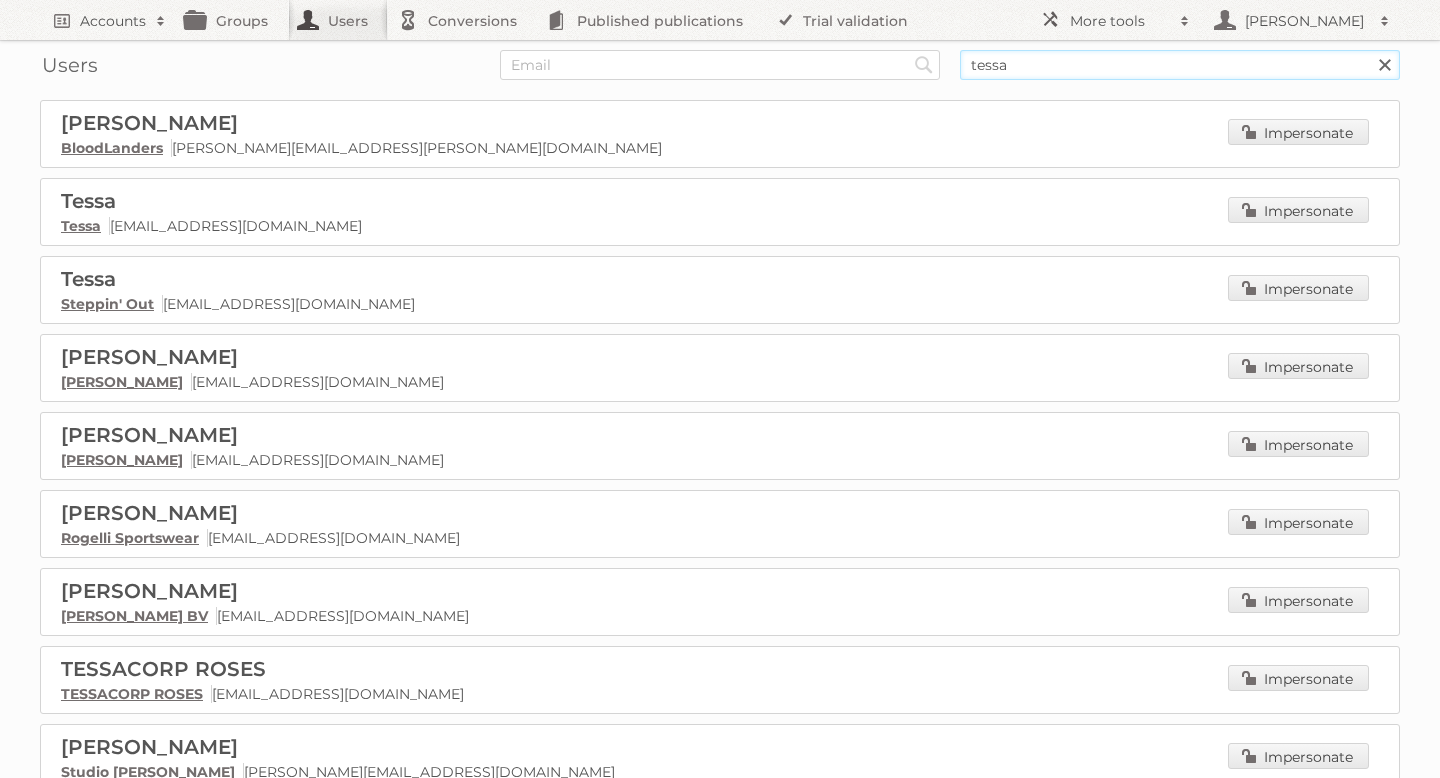 click on "tessa" at bounding box center [1180, 65] 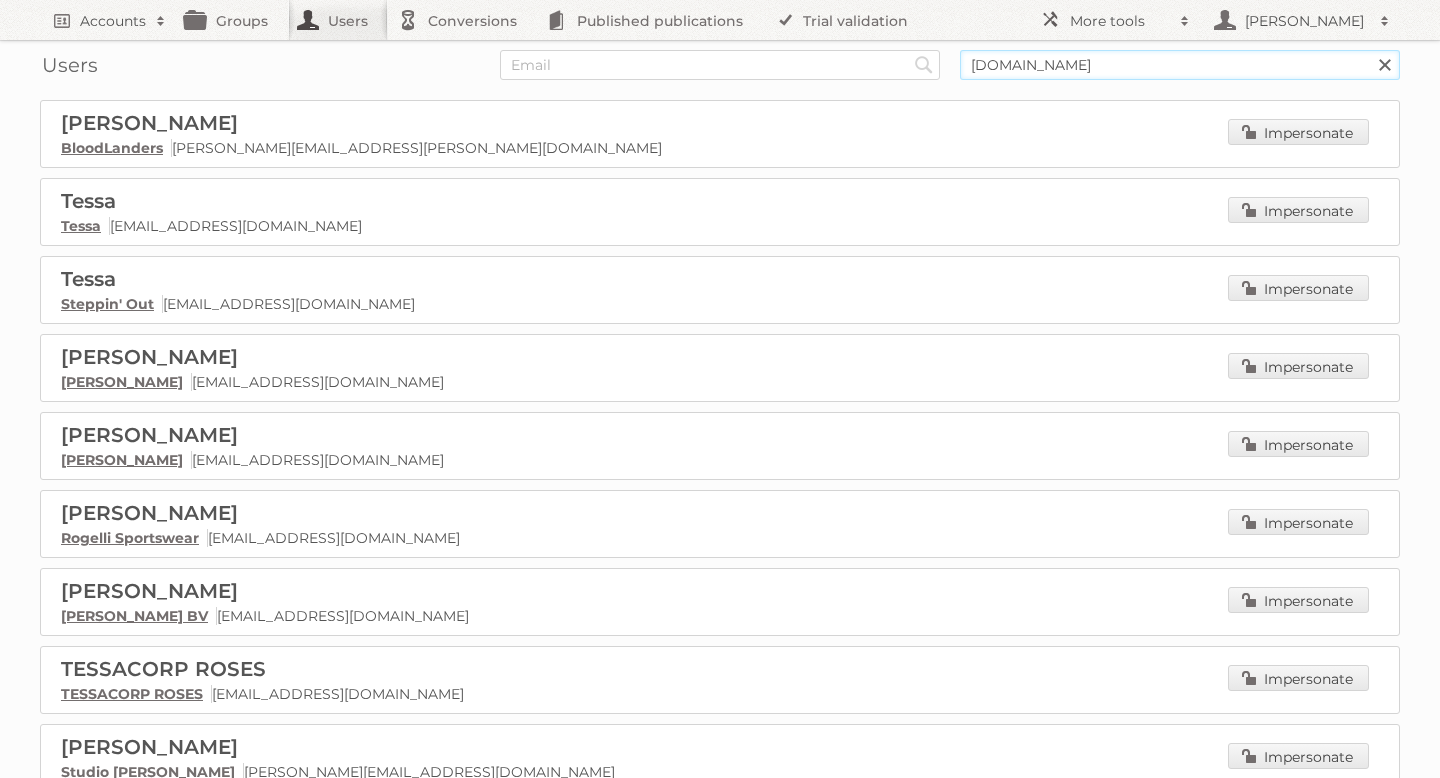 type on "aldi.be" 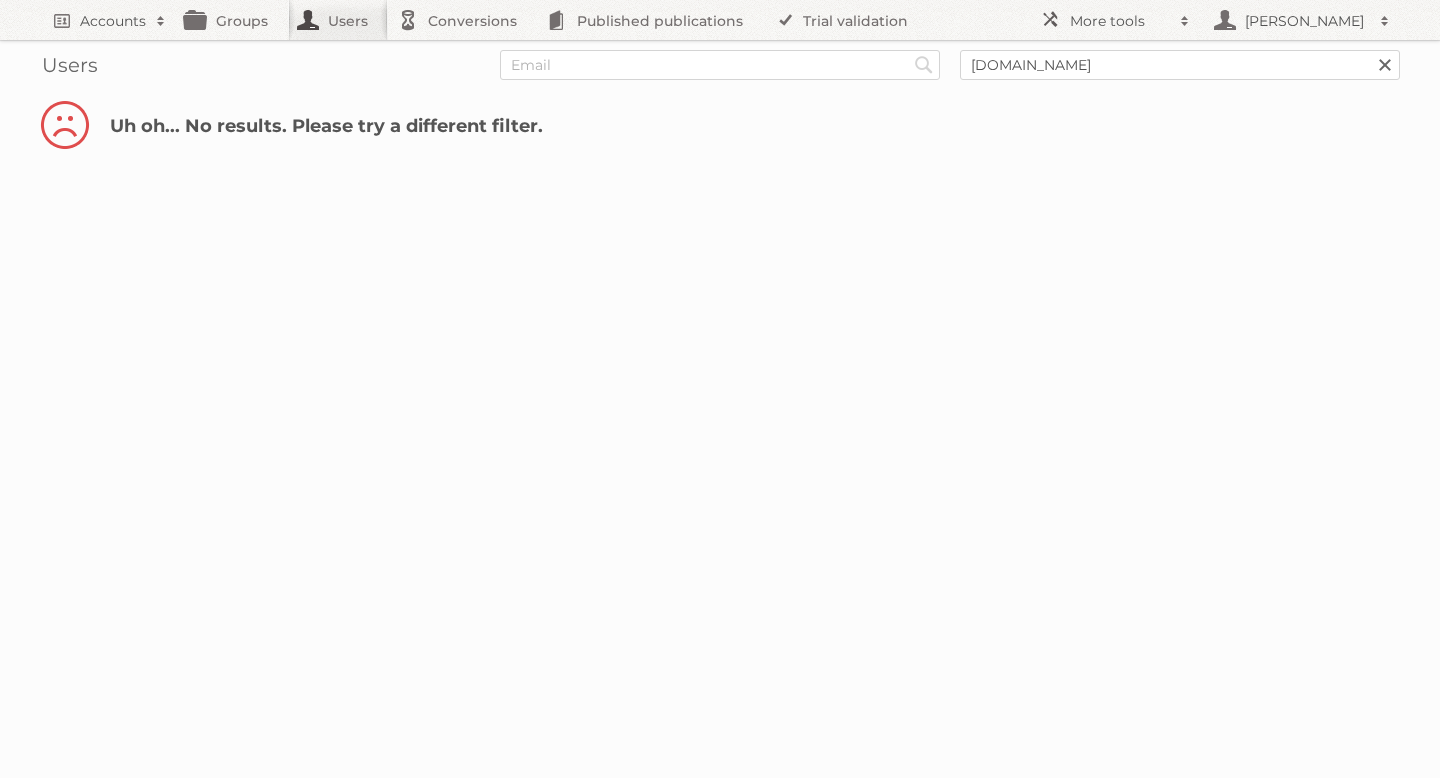 scroll, scrollTop: 0, scrollLeft: 0, axis: both 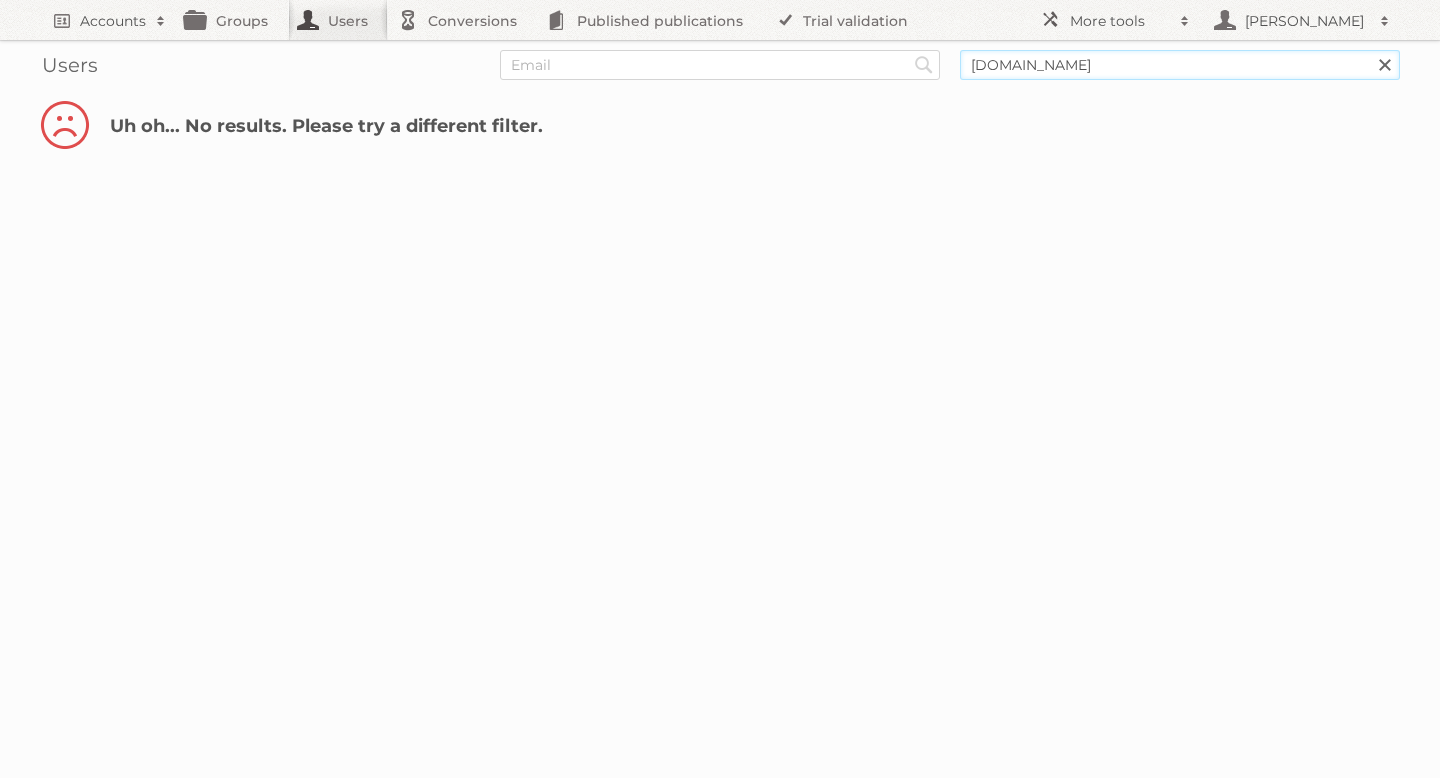click on "[DOMAIN_NAME]" at bounding box center (1180, 65) 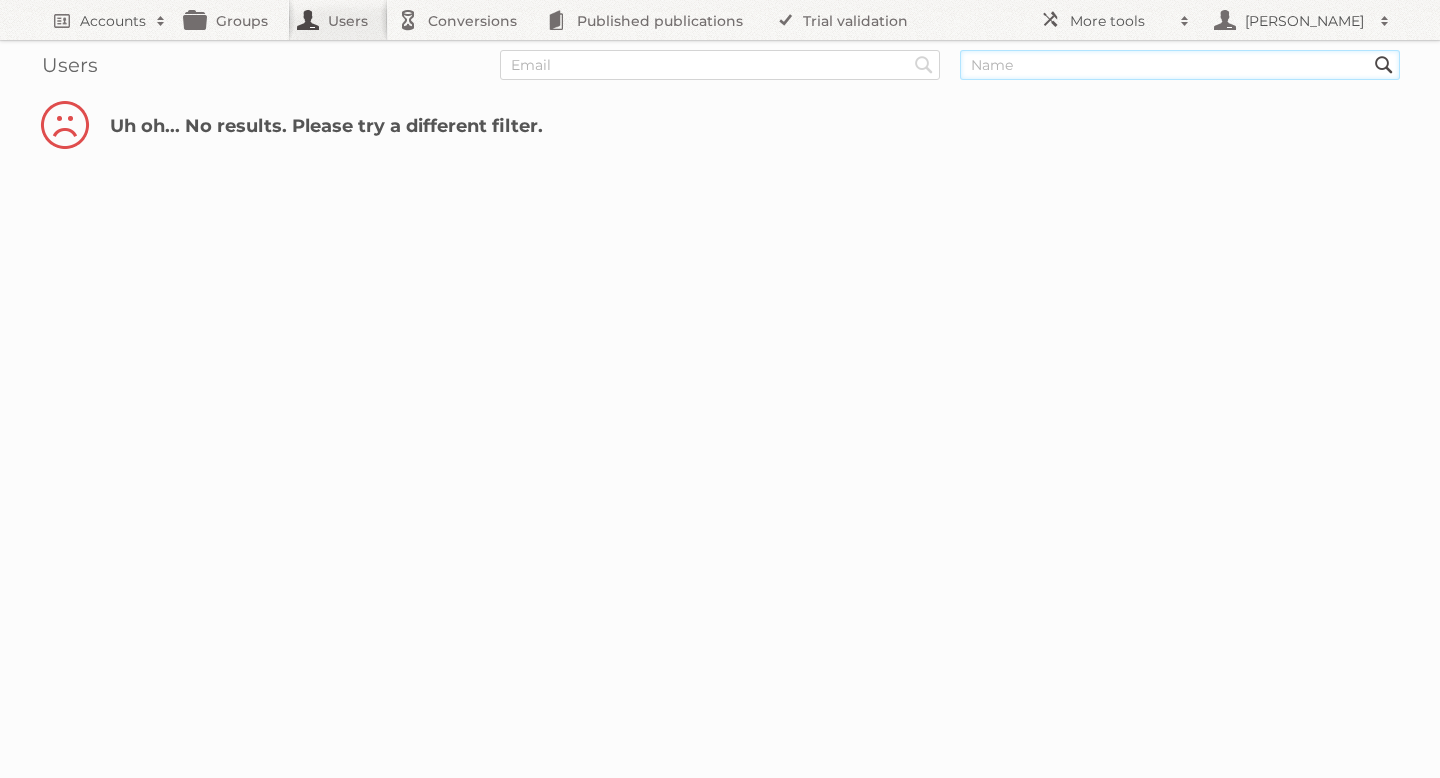 type 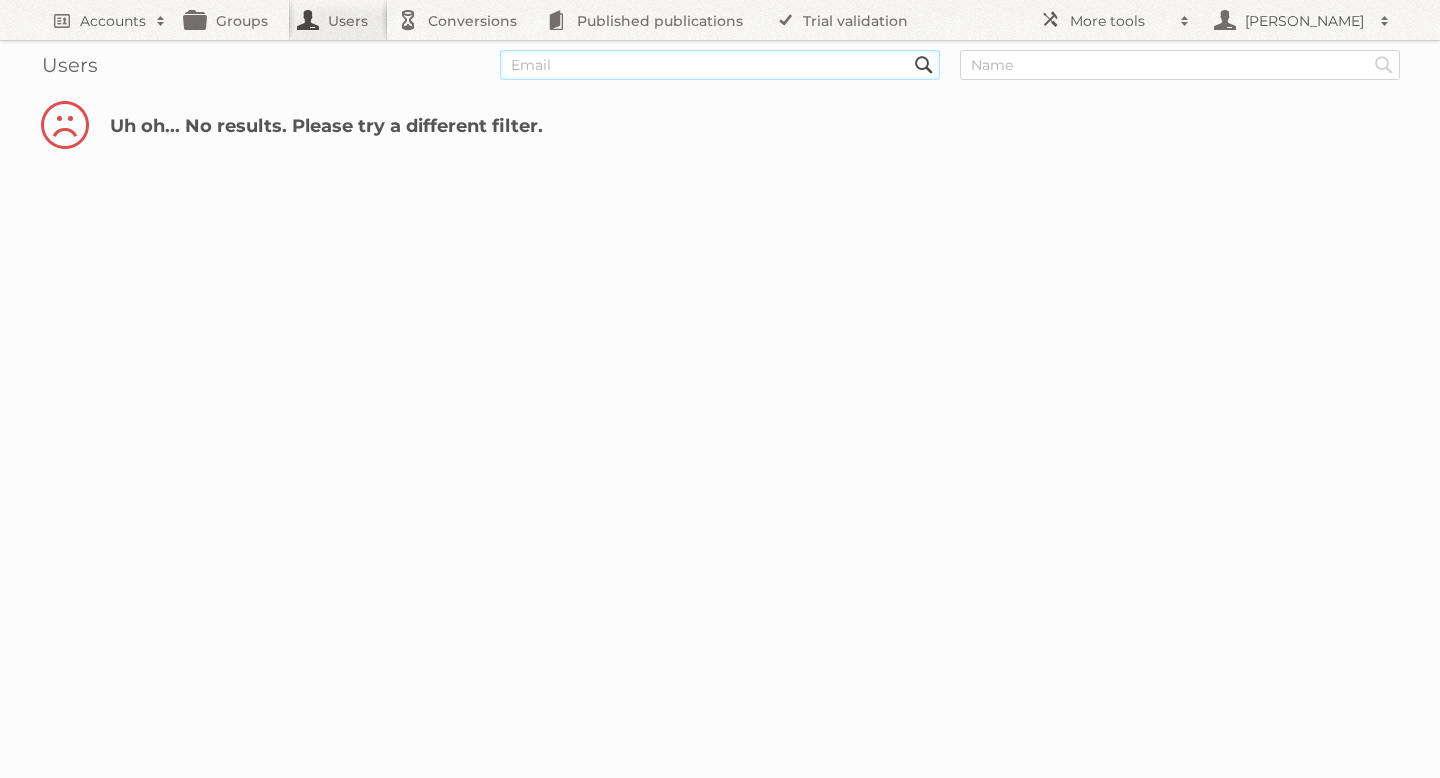 click at bounding box center [720, 65] 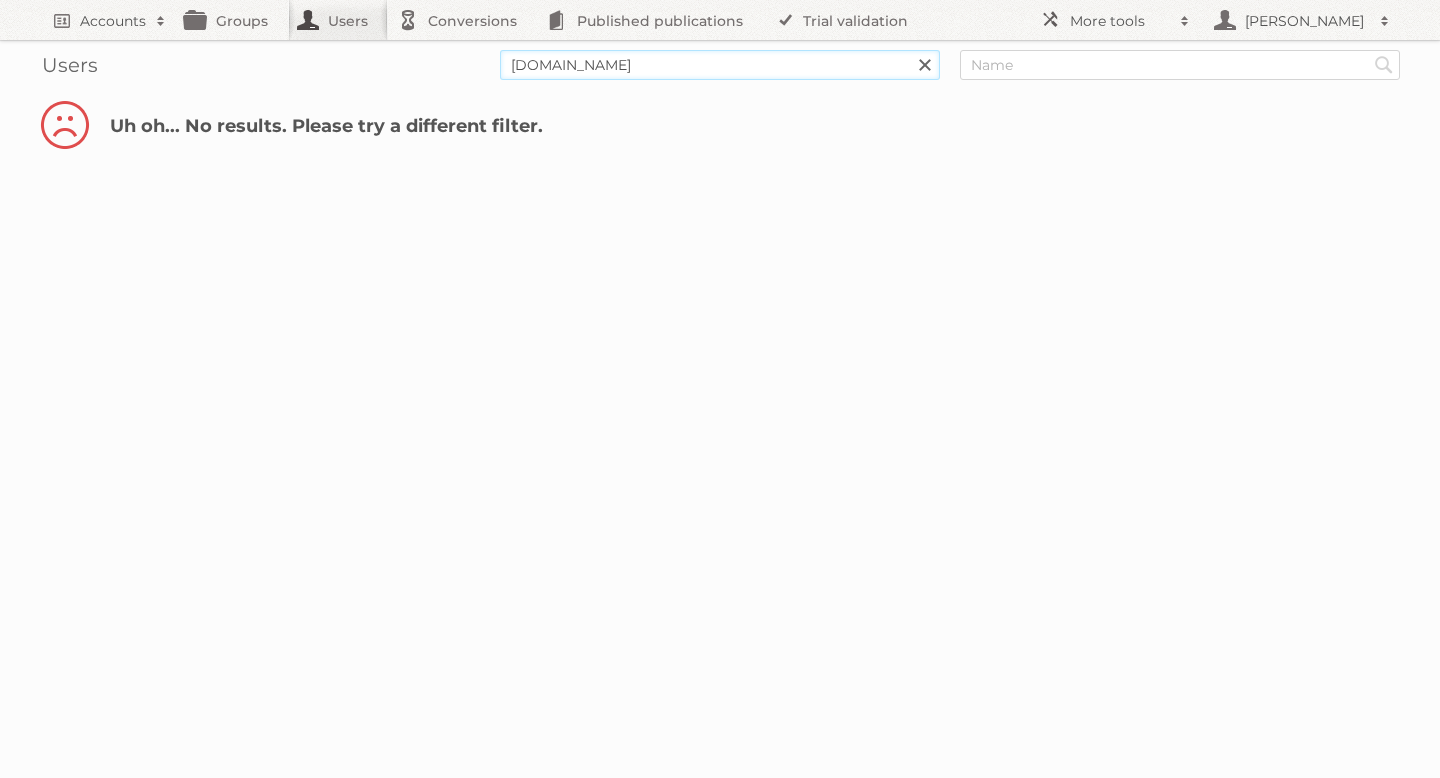 type on "[DOMAIN_NAME]" 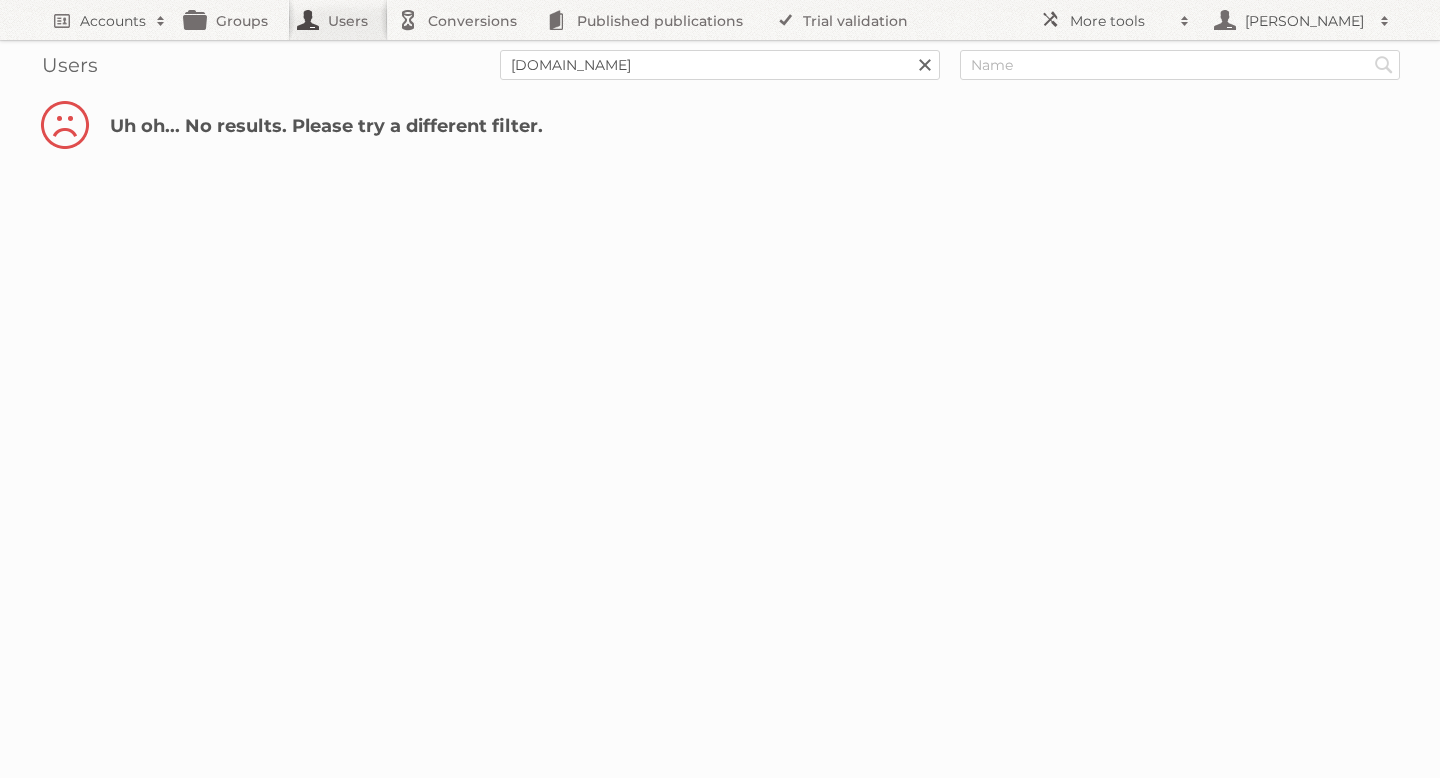 scroll, scrollTop: 0, scrollLeft: 0, axis: both 